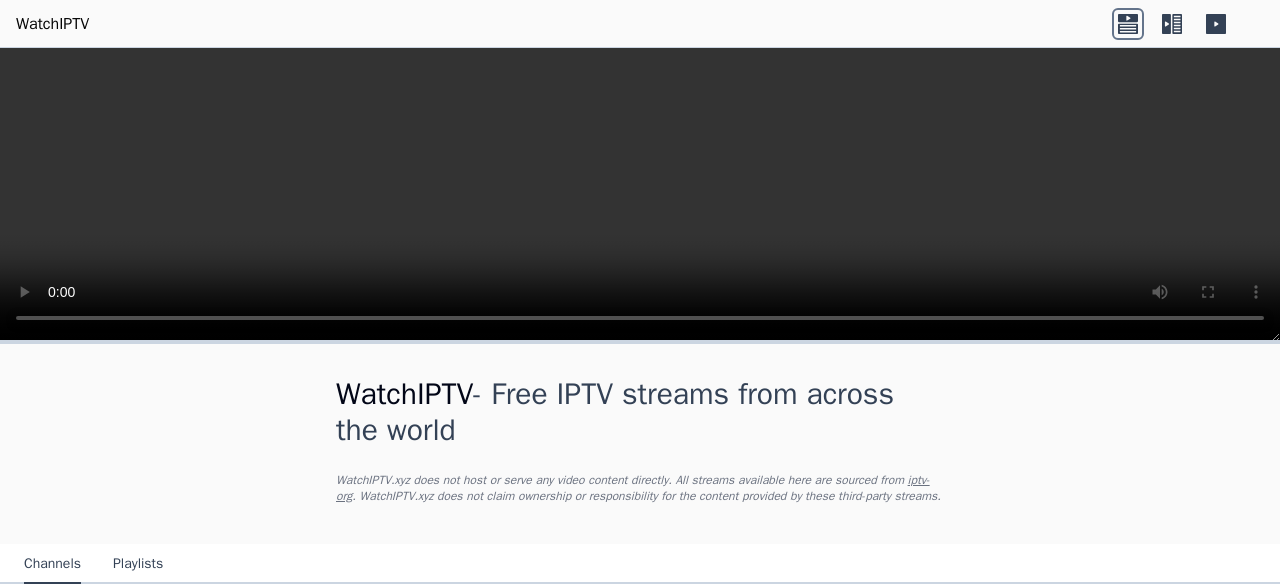 scroll, scrollTop: 0, scrollLeft: 0, axis: both 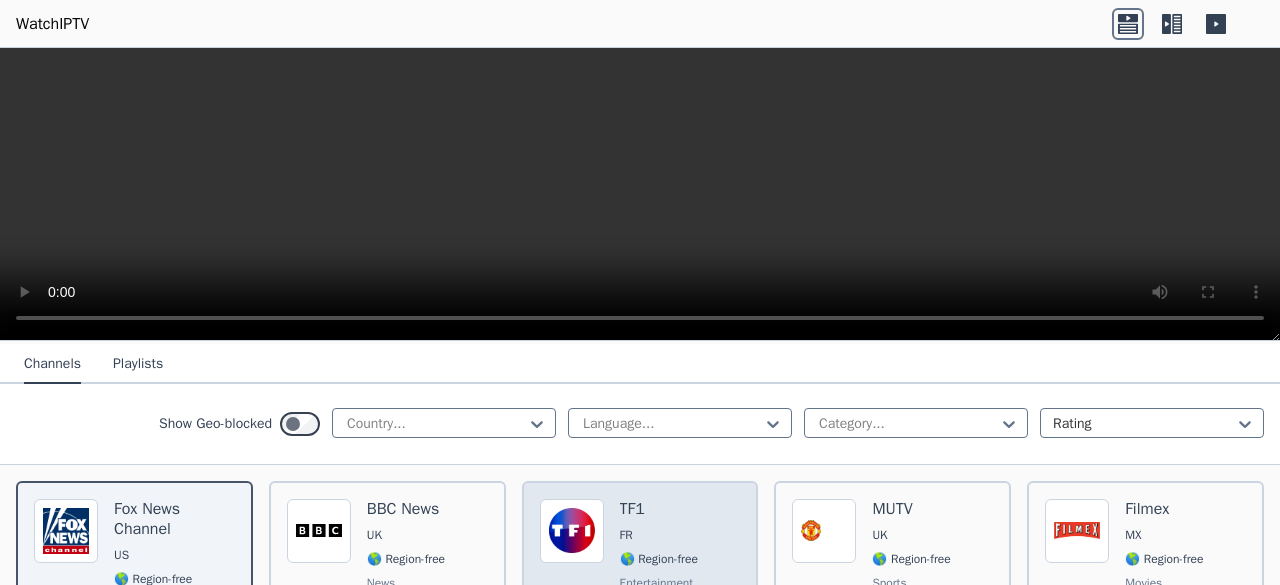 click on "TF1 FR 🌎 Region-free entertainment fra" at bounding box center (659, 571) 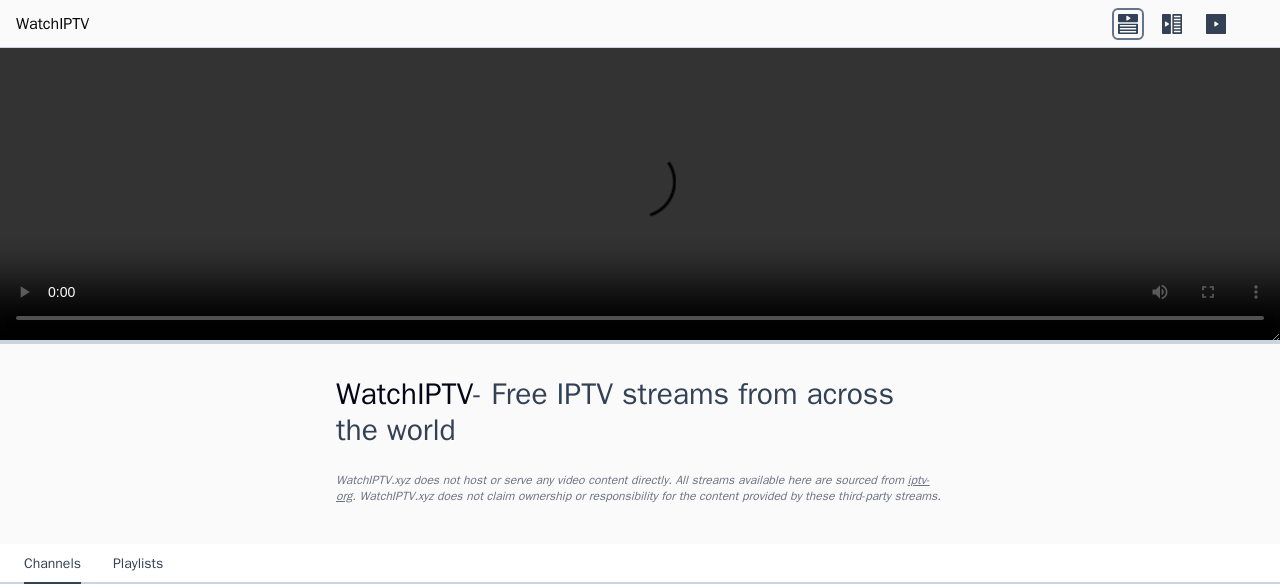 scroll, scrollTop: 0, scrollLeft: 0, axis: both 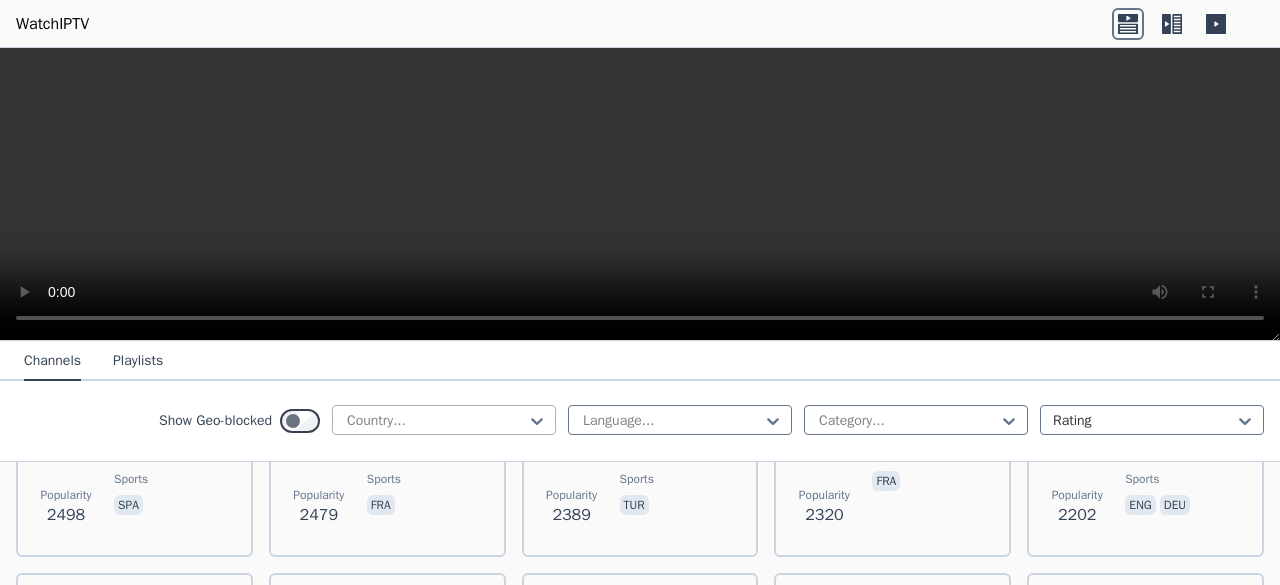 click at bounding box center [436, 421] 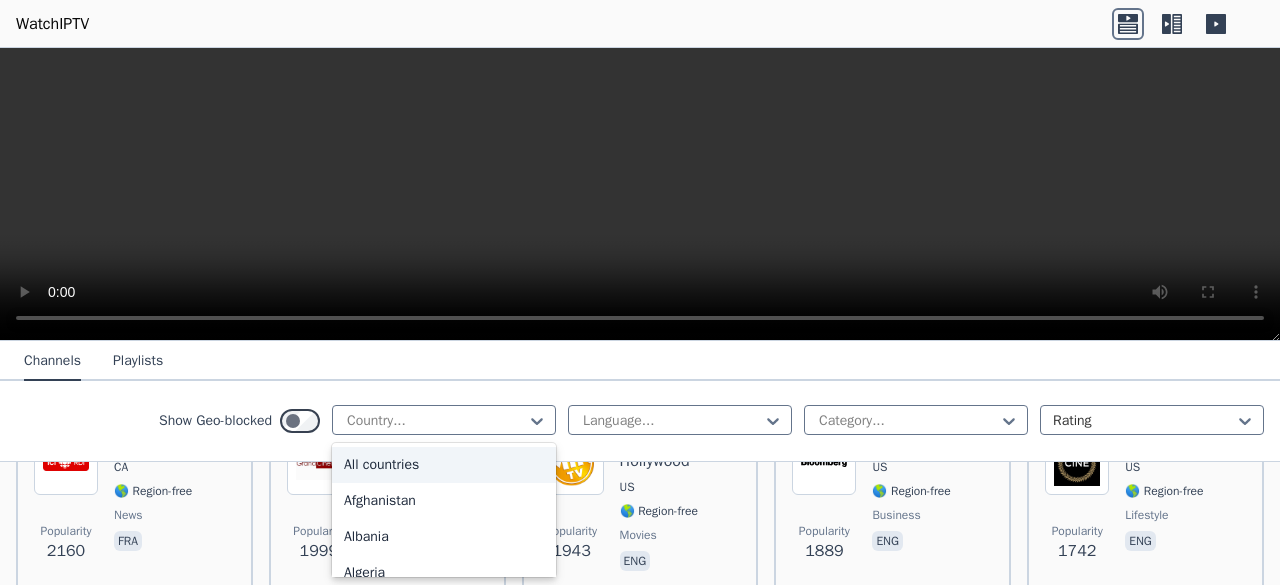 scroll, scrollTop: 900, scrollLeft: 0, axis: vertical 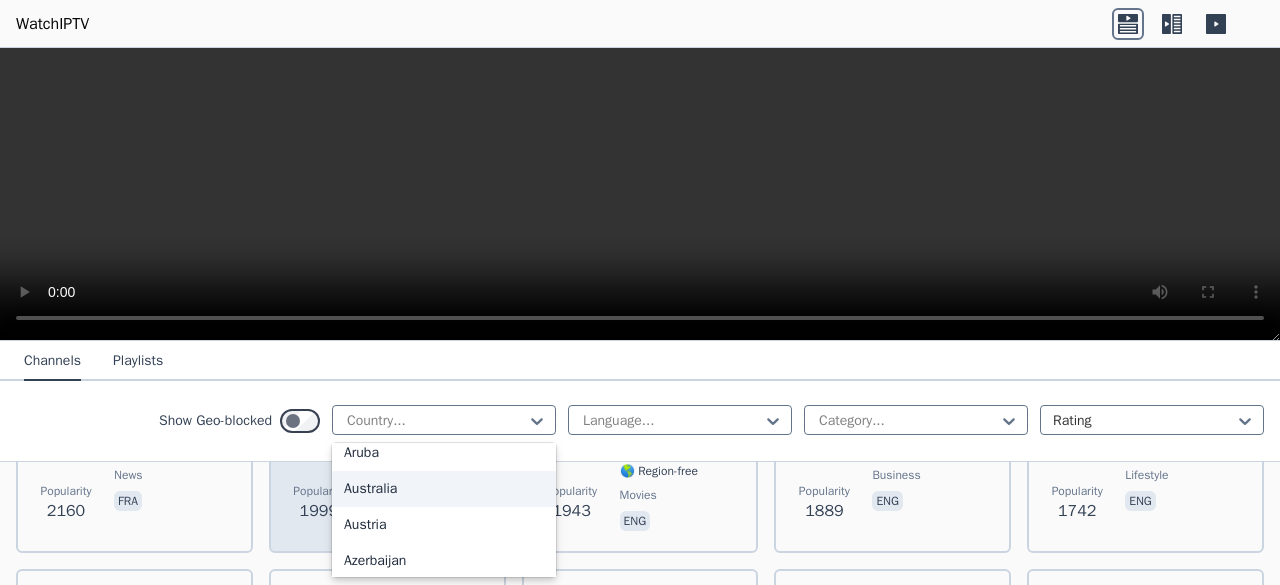 click on "Australia" at bounding box center [444, 489] 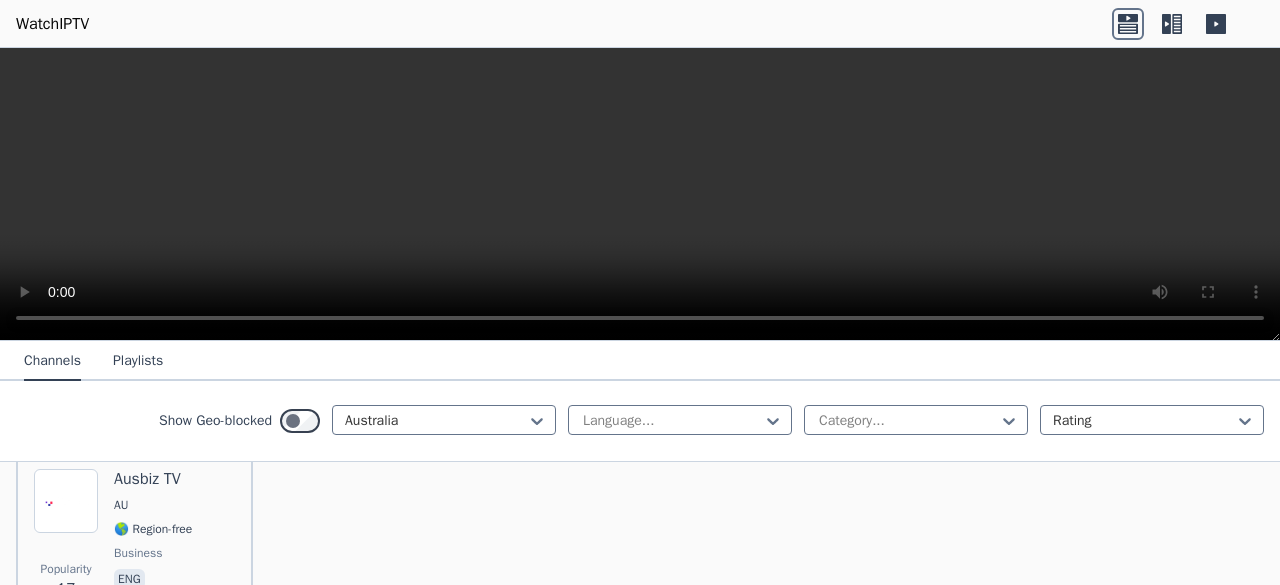 scroll, scrollTop: 1554, scrollLeft: 0, axis: vertical 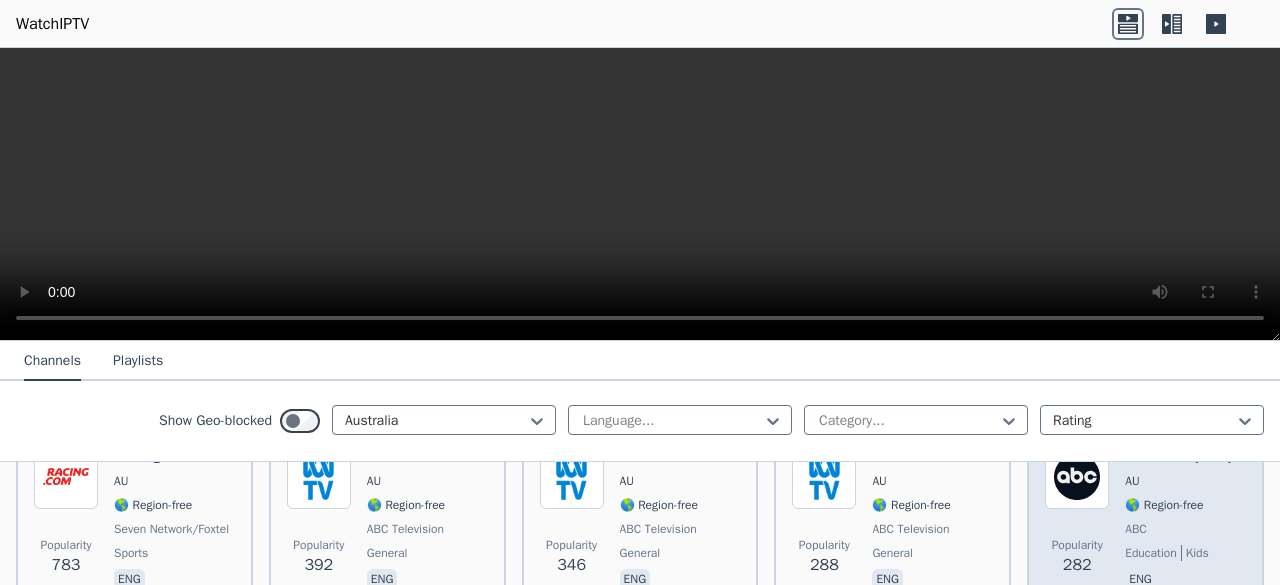 click on "🌎 Region-free" at bounding box center (1180, 505) 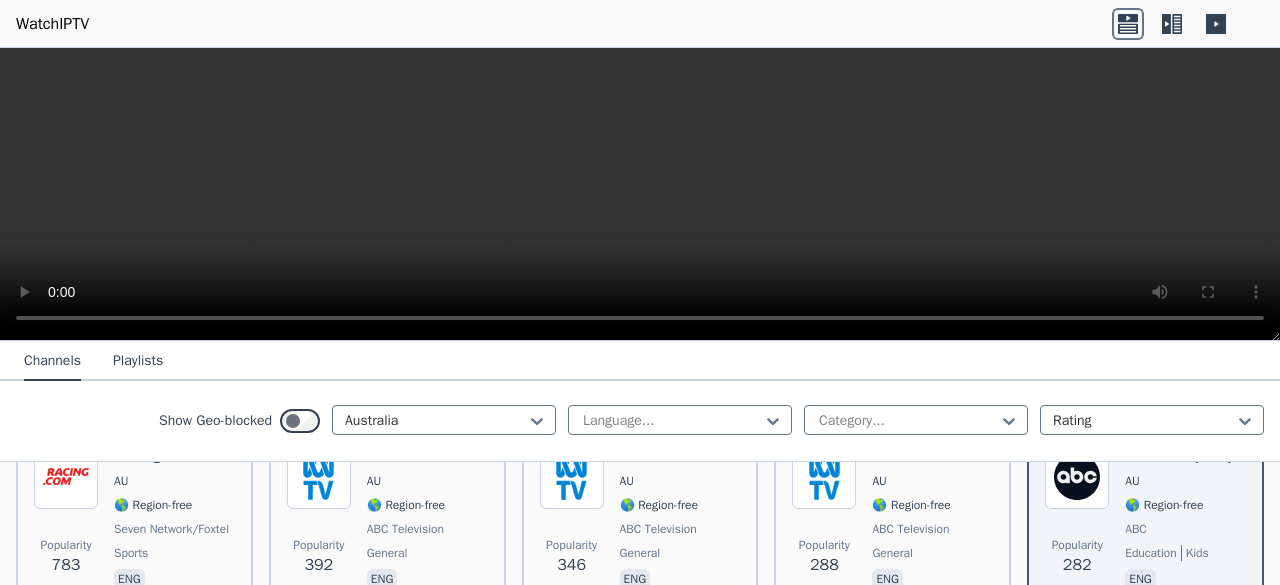 drag, startPoint x: 787, startPoint y: 154, endPoint x: 701, endPoint y: 136, distance: 87.86353 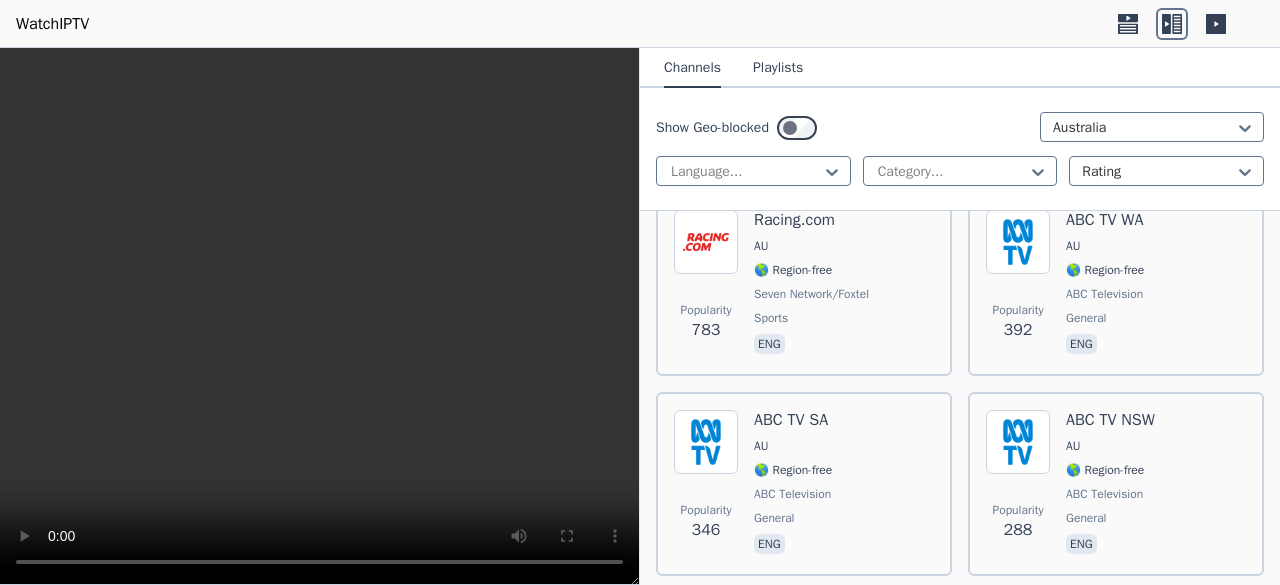 click 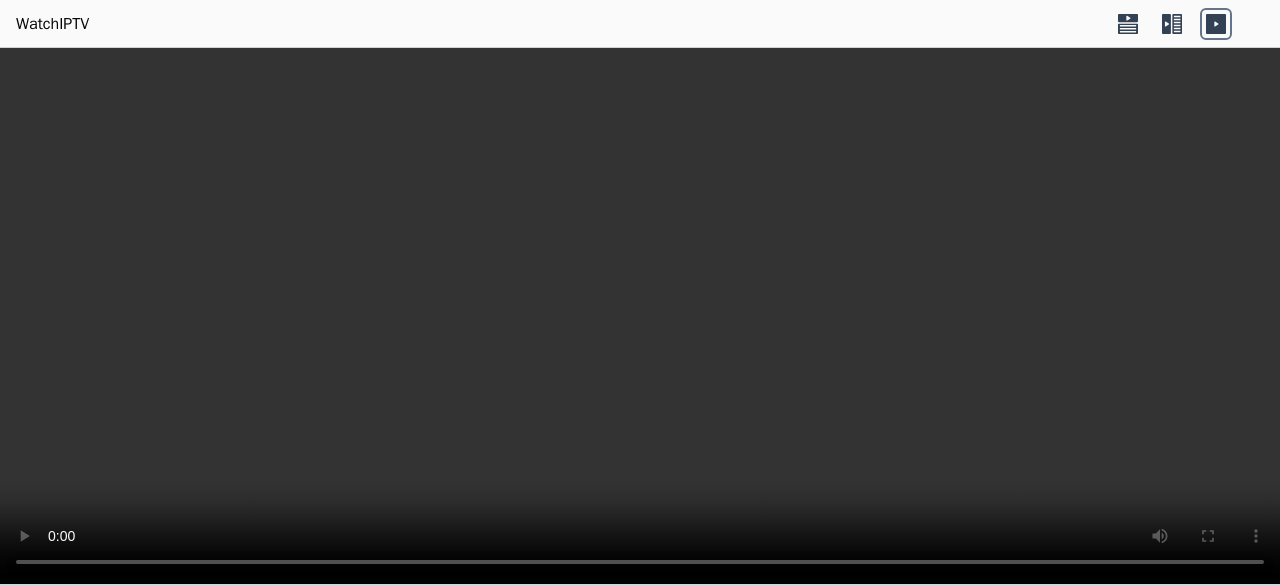 click 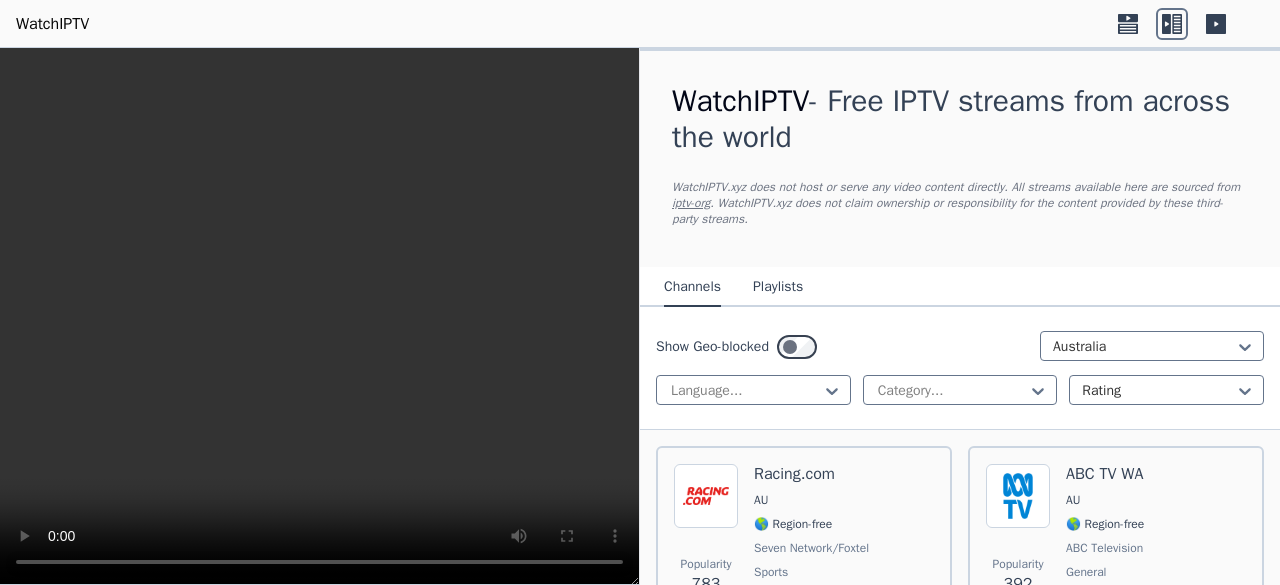 drag, startPoint x: 298, startPoint y: 287, endPoint x: 149, endPoint y: 255, distance: 152.3975 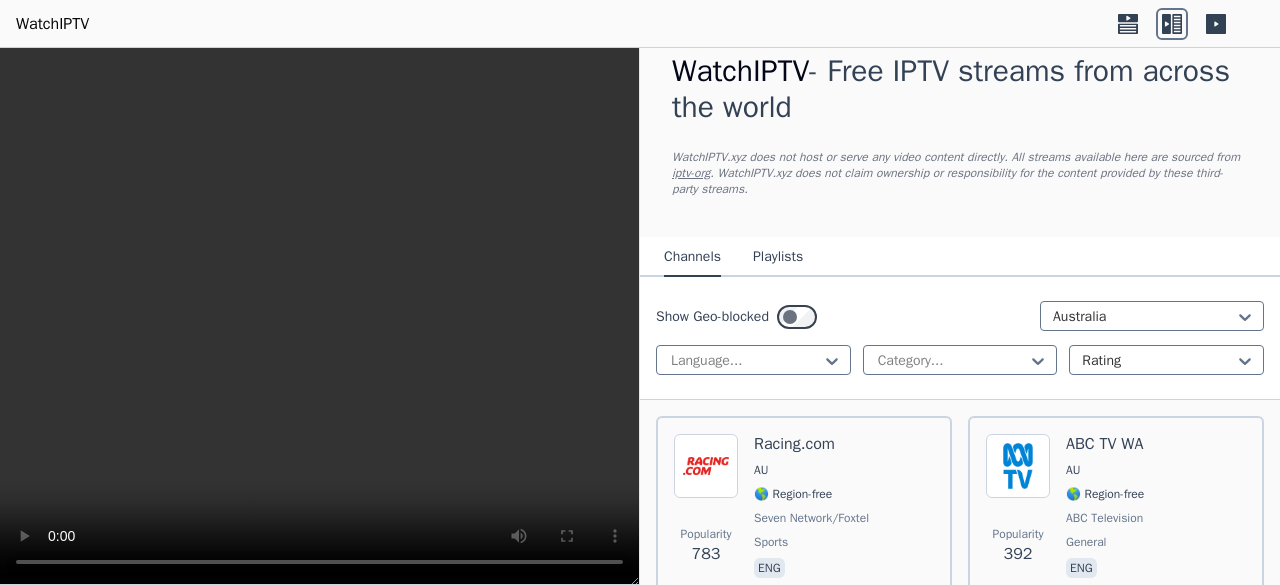 scroll, scrollTop: 0, scrollLeft: 0, axis: both 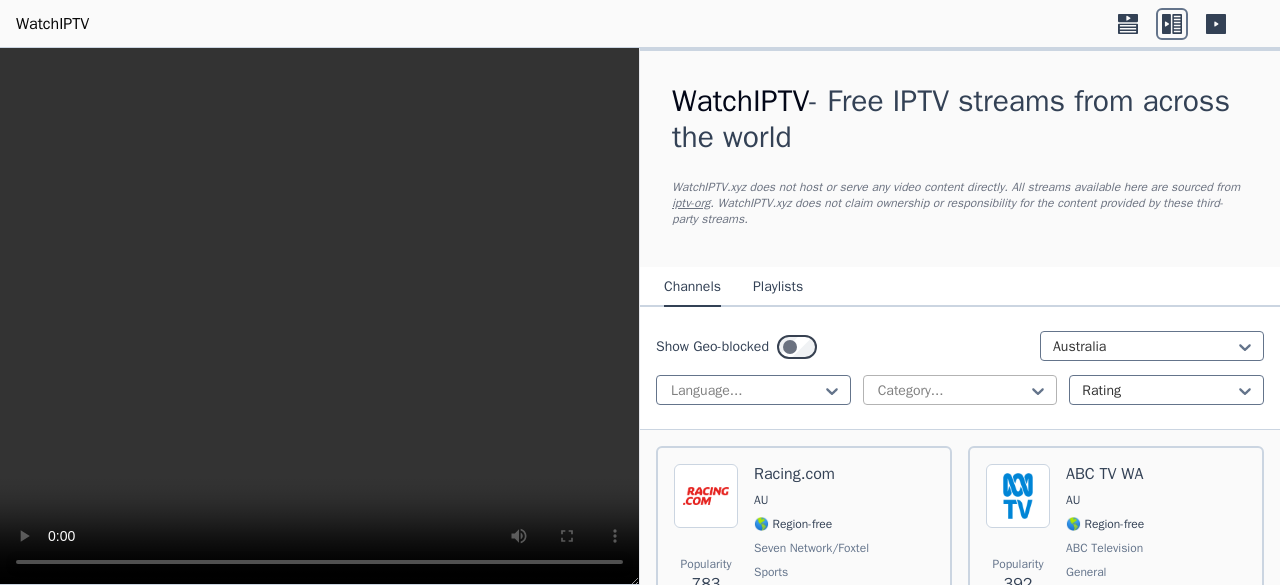 click at bounding box center [952, 391] 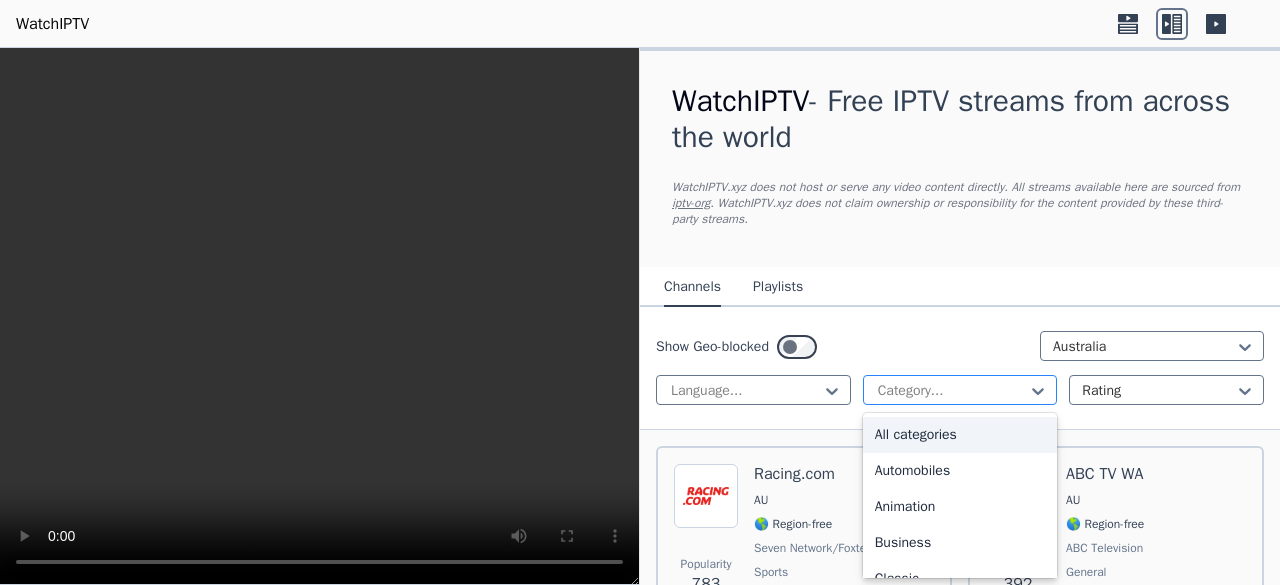 click at bounding box center [952, 391] 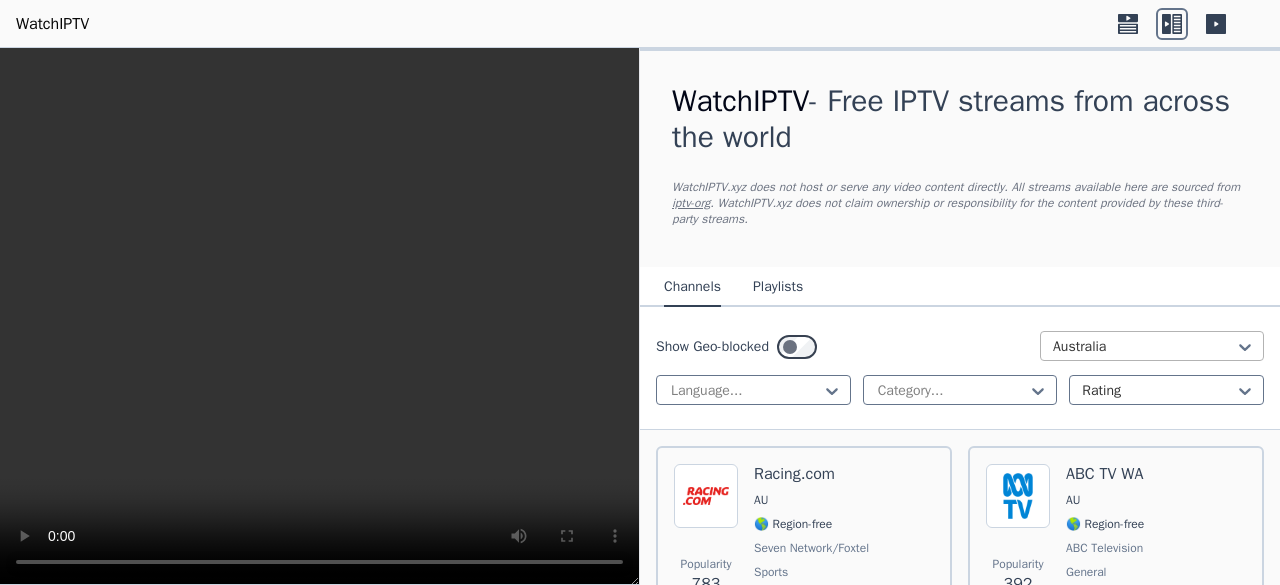 click on "Australia" at bounding box center [1152, 346] 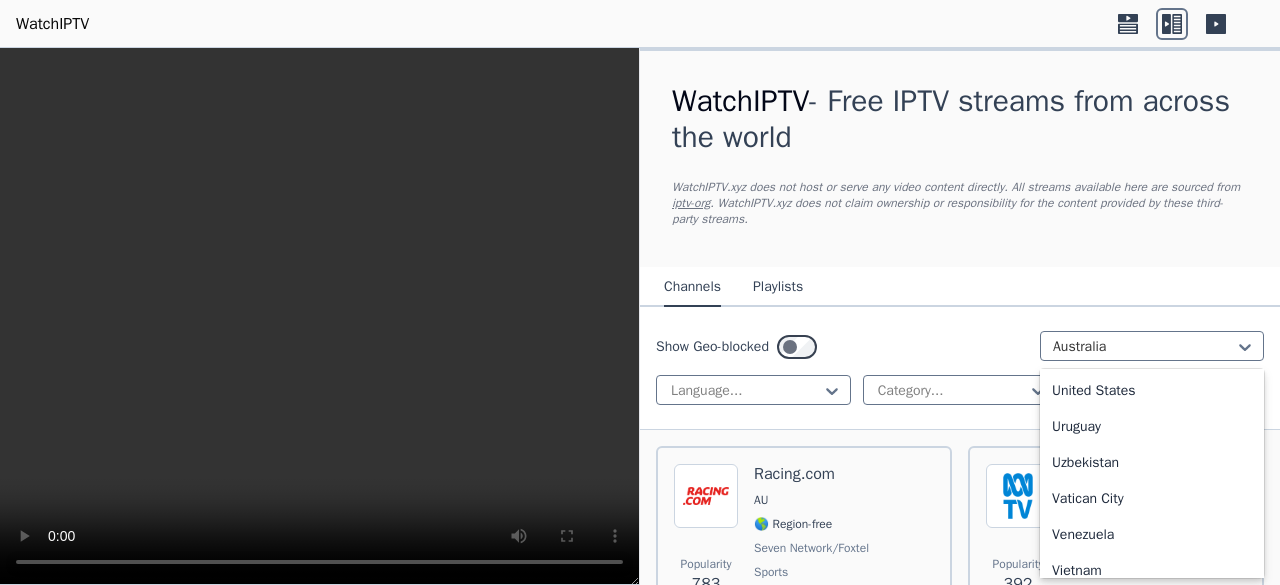 scroll, scrollTop: 7035, scrollLeft: 0, axis: vertical 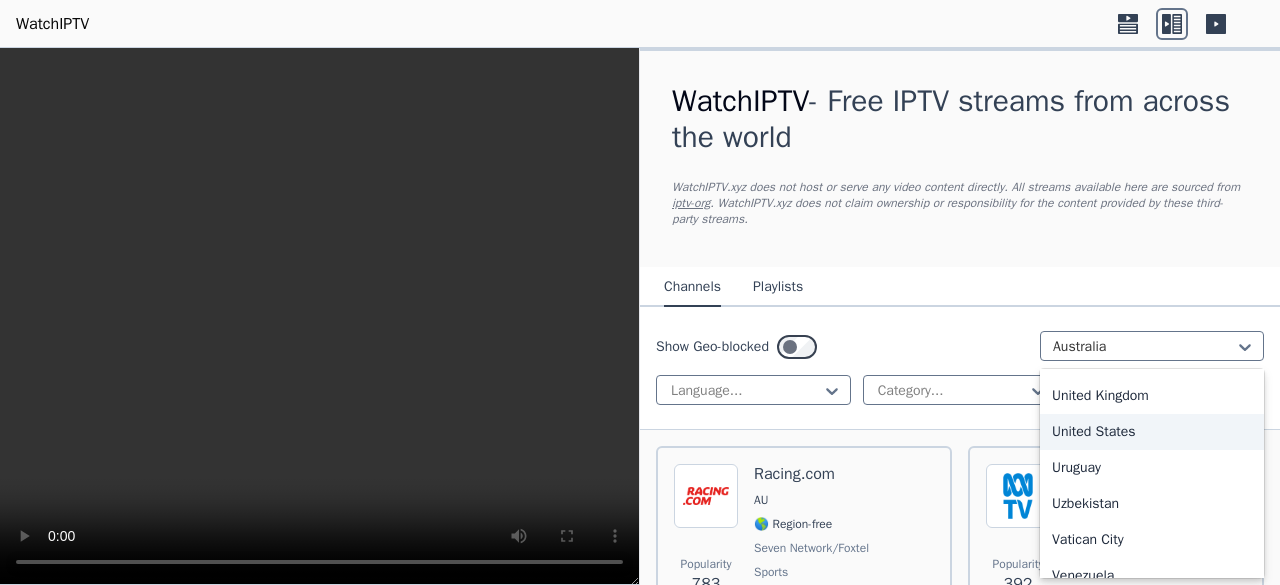 click on "United States" at bounding box center (1152, 432) 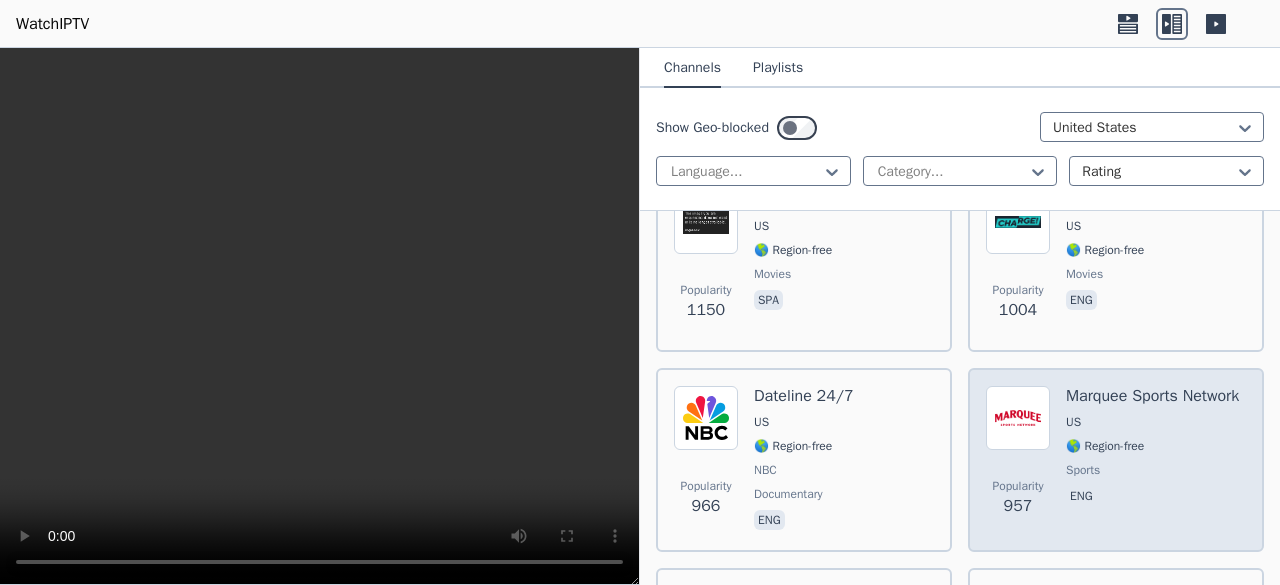 scroll, scrollTop: 1500, scrollLeft: 0, axis: vertical 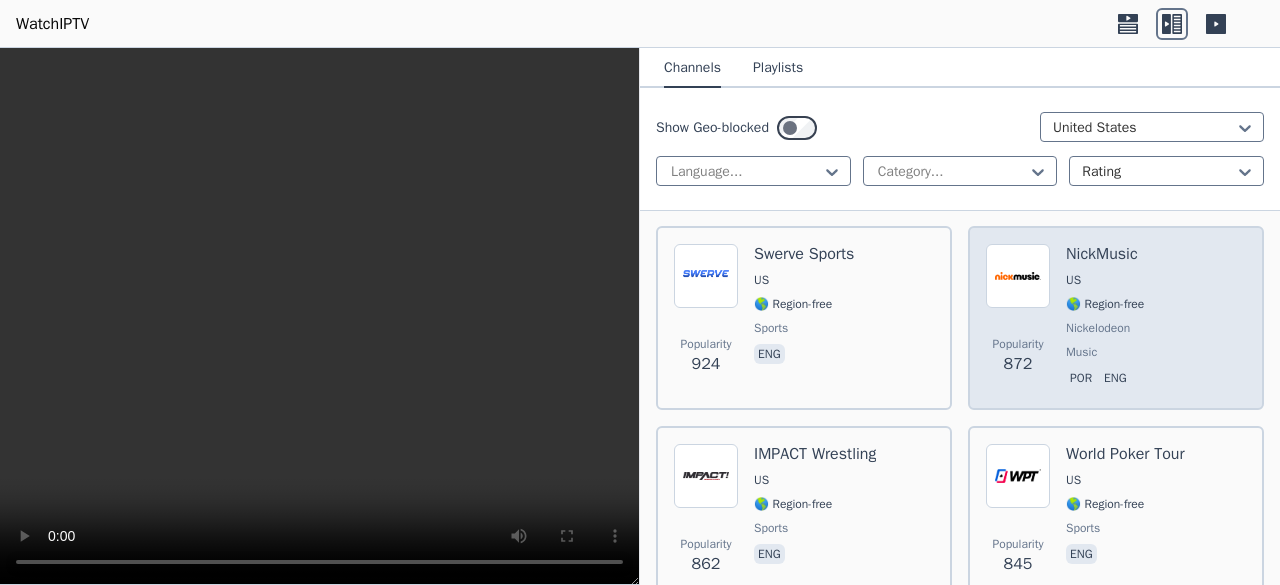 click on "Popularity 872 NickMusic US 🌎 Region-free Nickelodeon music por eng" at bounding box center [1116, 318] 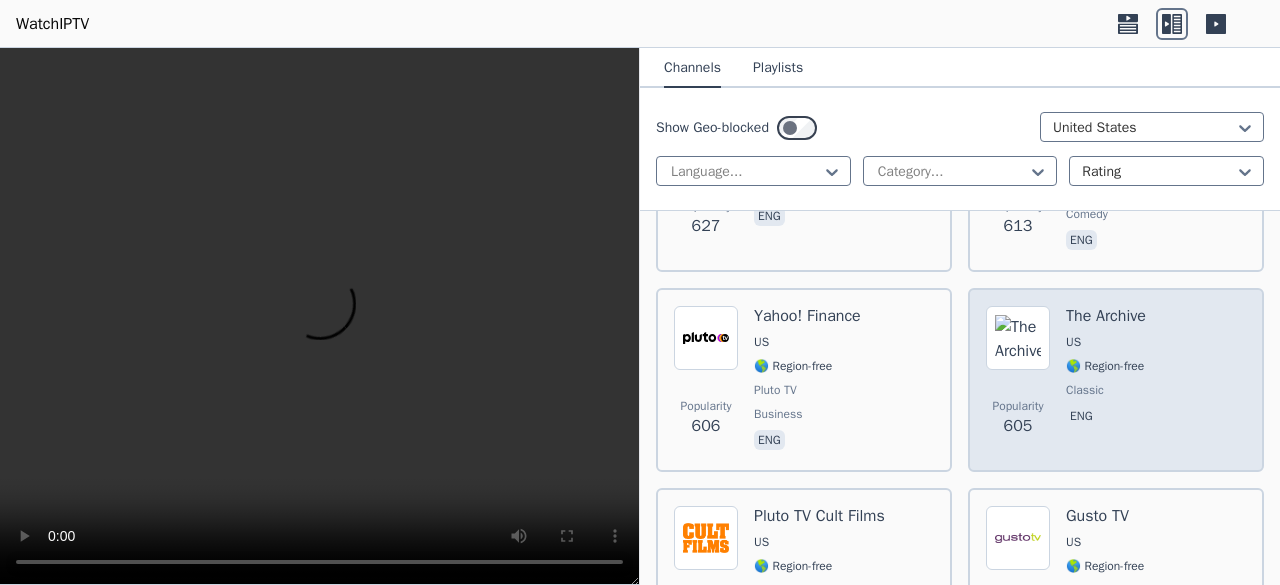 scroll, scrollTop: 3700, scrollLeft: 0, axis: vertical 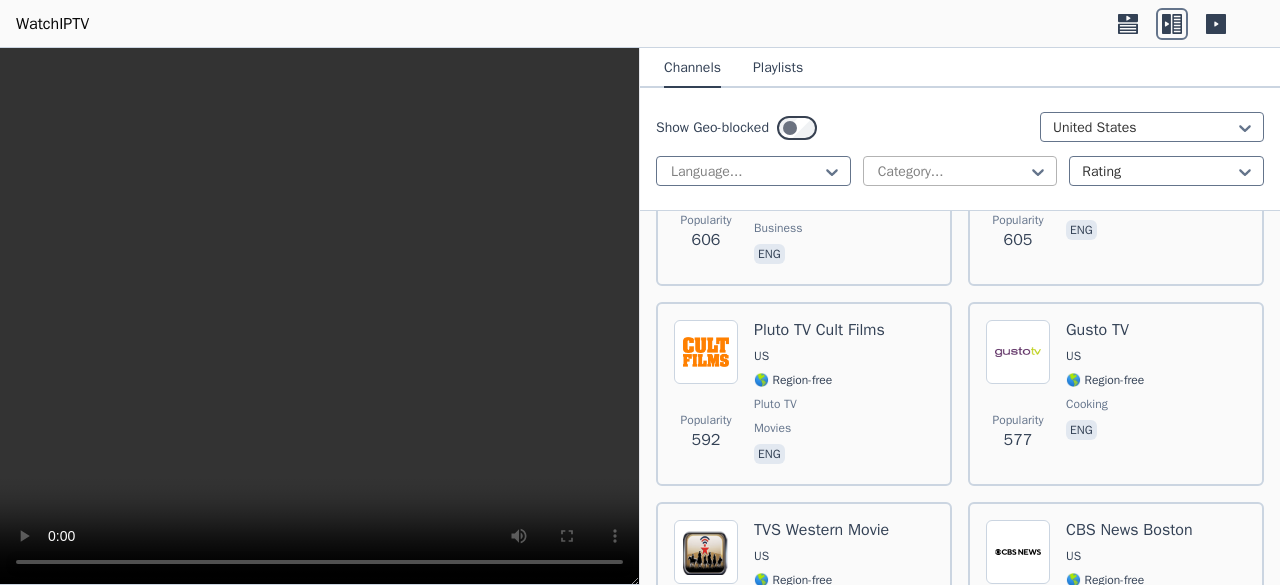 click at bounding box center [952, 172] 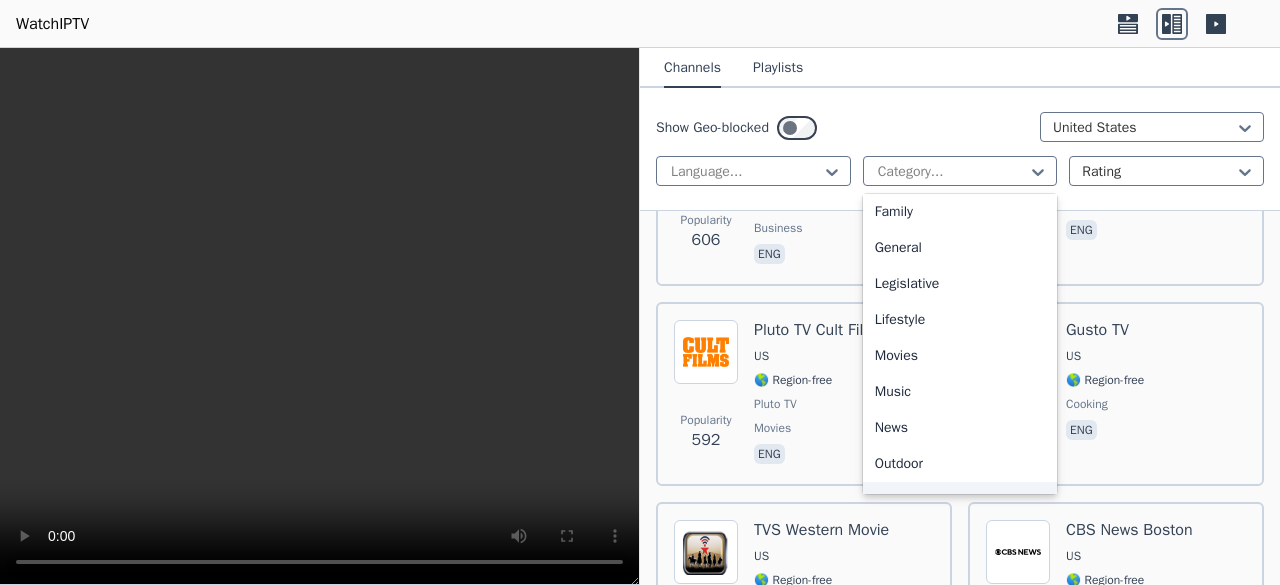 scroll, scrollTop: 680, scrollLeft: 0, axis: vertical 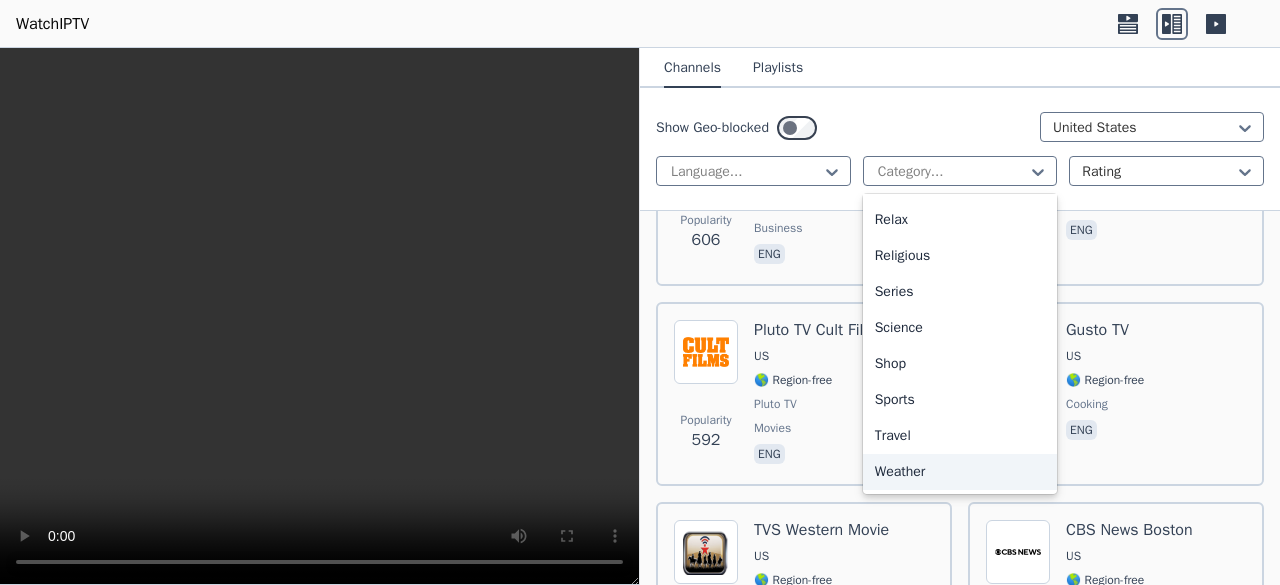 click on "Weather" at bounding box center [960, 472] 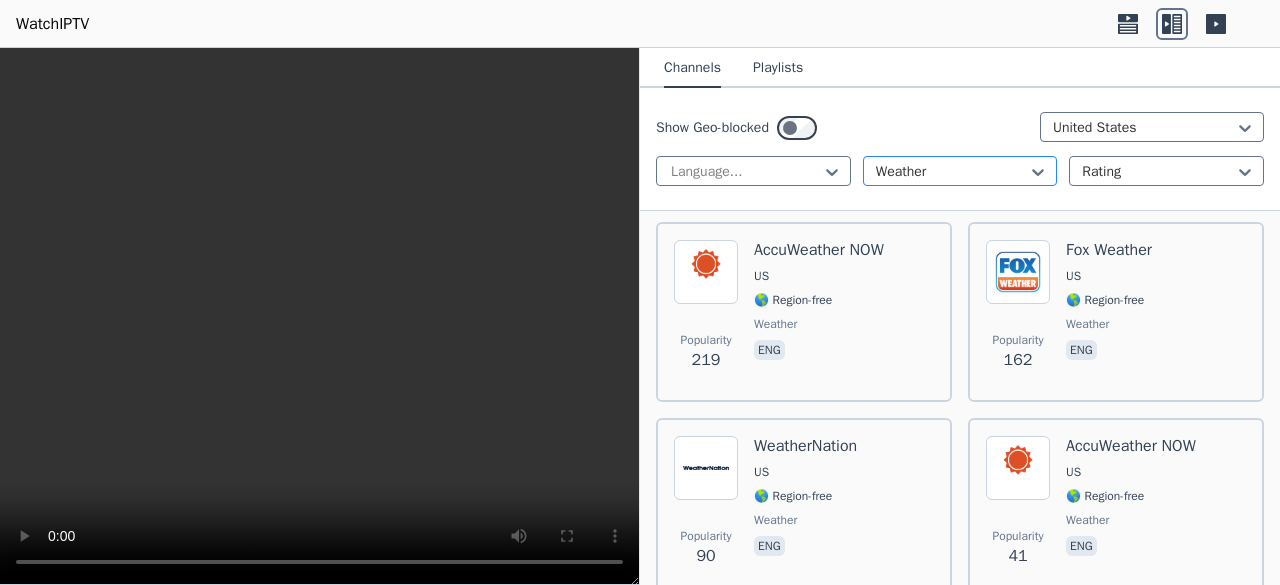 scroll, scrollTop: 200, scrollLeft: 0, axis: vertical 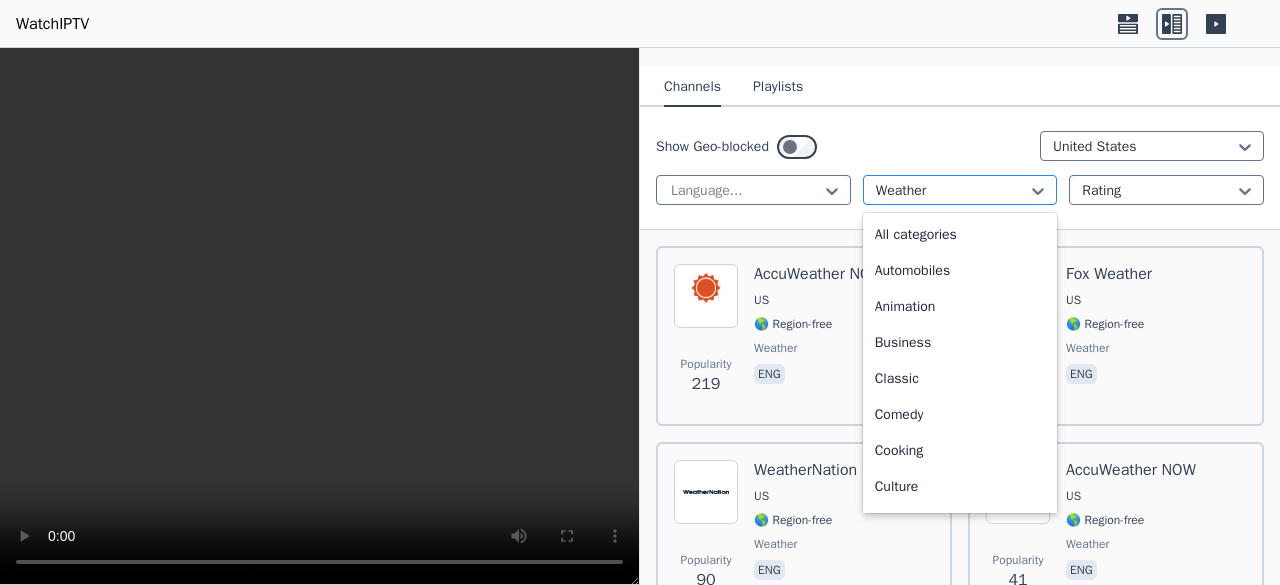 click at bounding box center (952, 191) 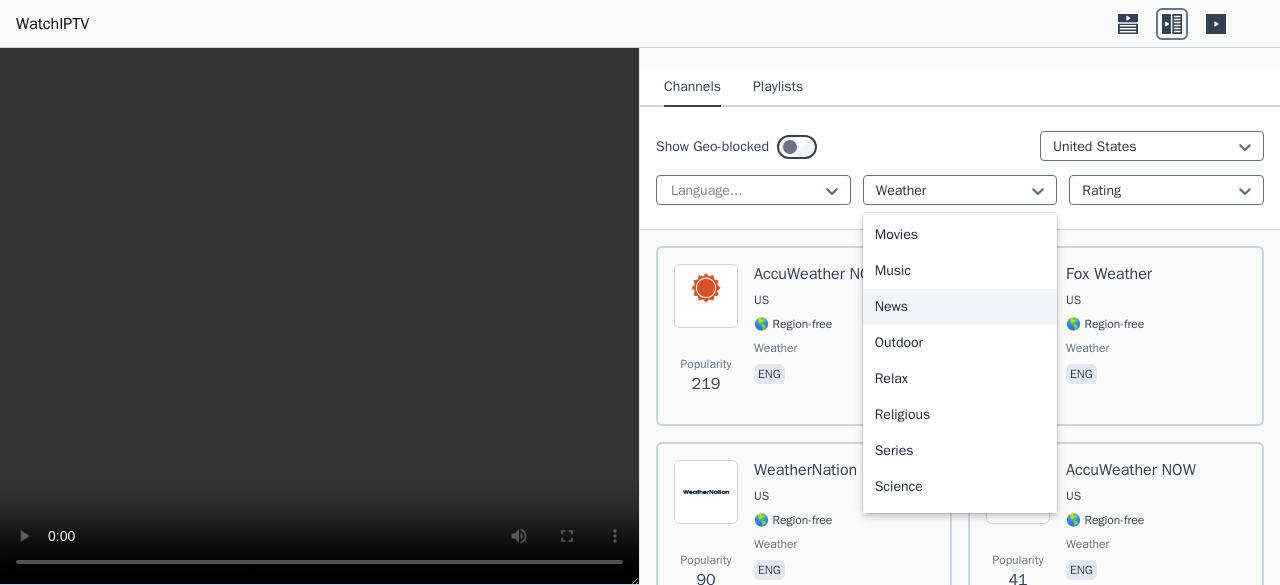 scroll, scrollTop: 580, scrollLeft: 0, axis: vertical 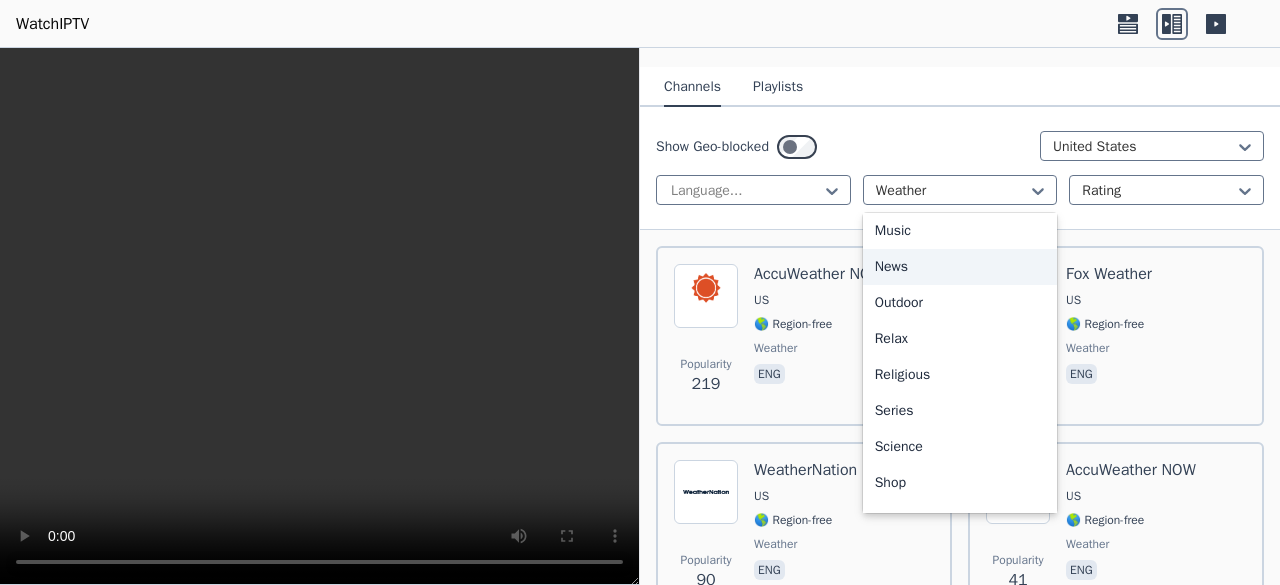click on "News" at bounding box center [960, 267] 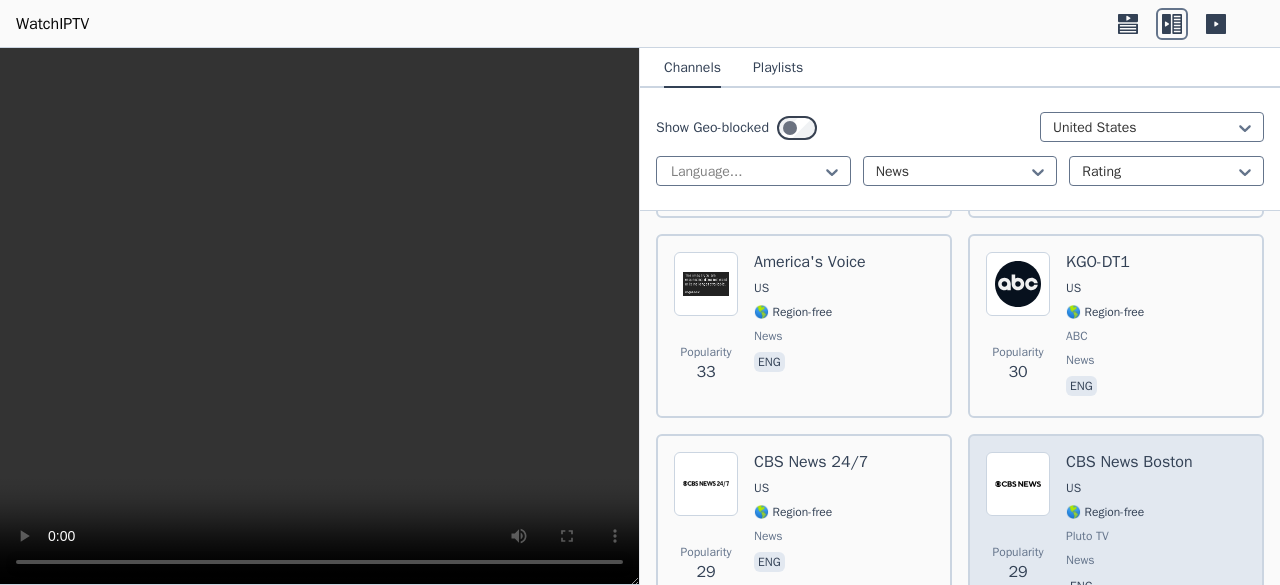 scroll, scrollTop: 5000, scrollLeft: 0, axis: vertical 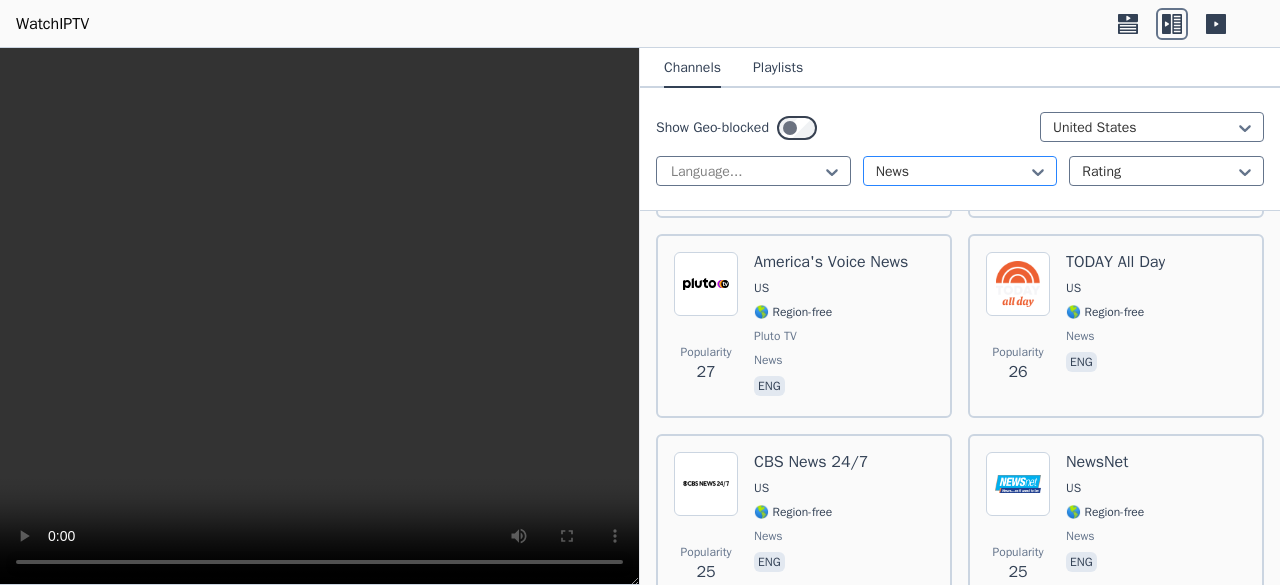 click at bounding box center [952, 172] 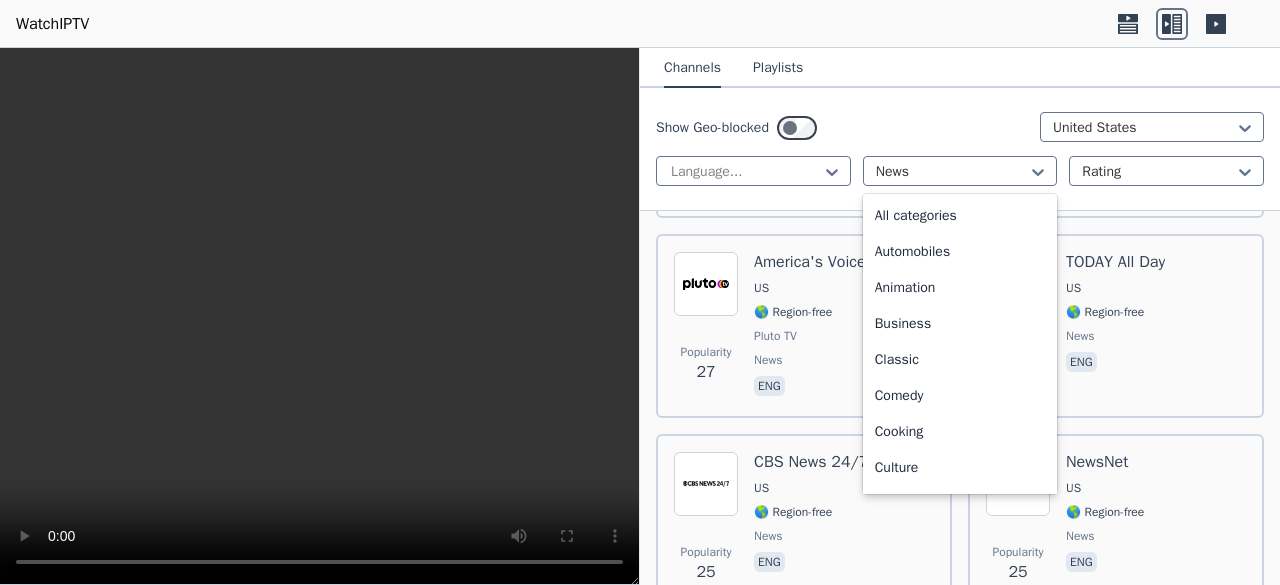 scroll, scrollTop: 364, scrollLeft: 0, axis: vertical 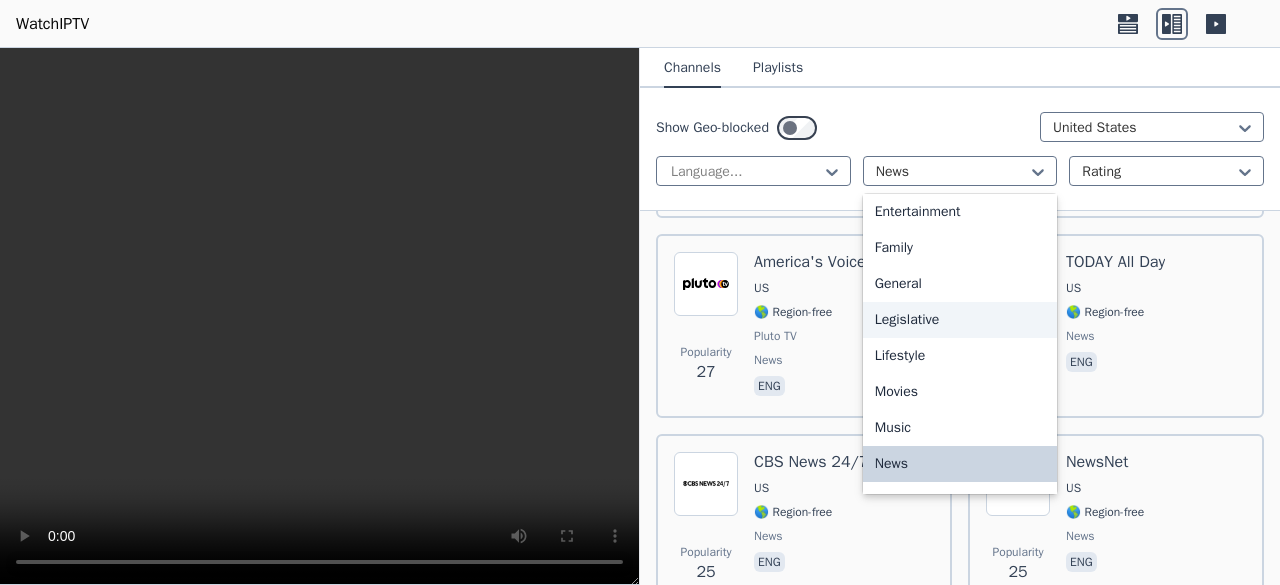 click on "Legislative" at bounding box center [960, 320] 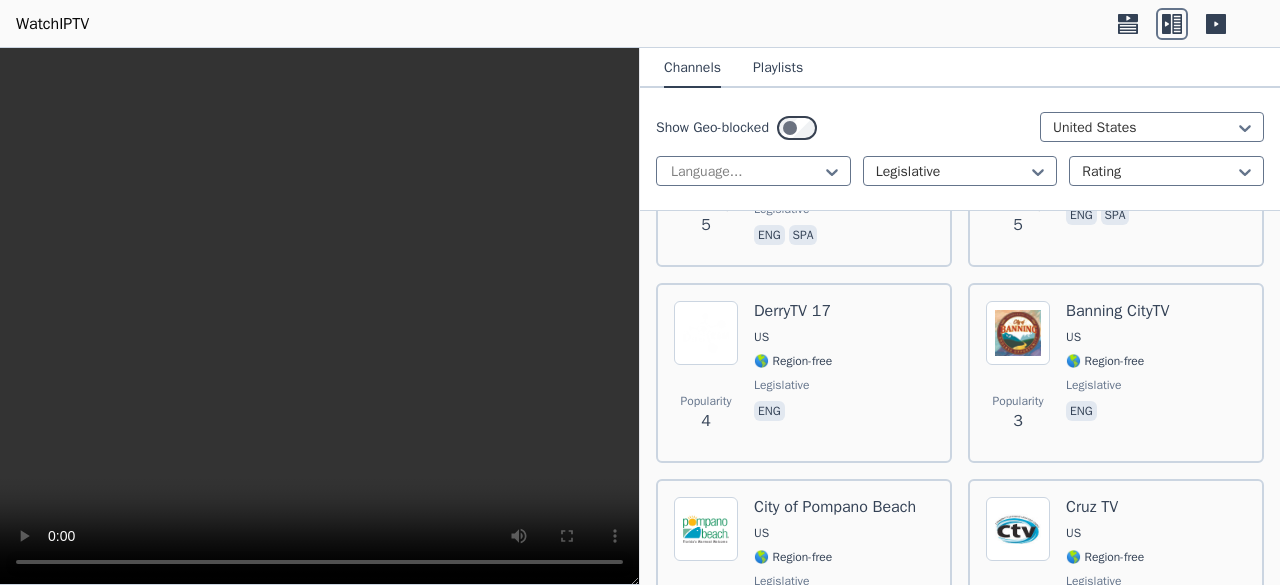 scroll, scrollTop: 1800, scrollLeft: 0, axis: vertical 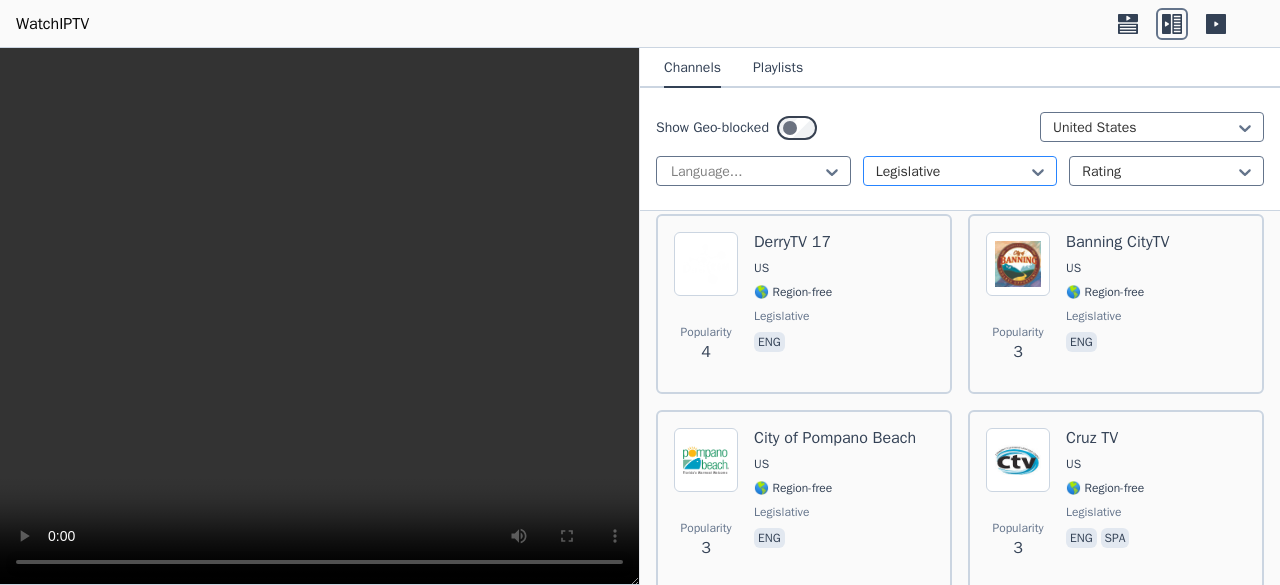 click at bounding box center [952, 172] 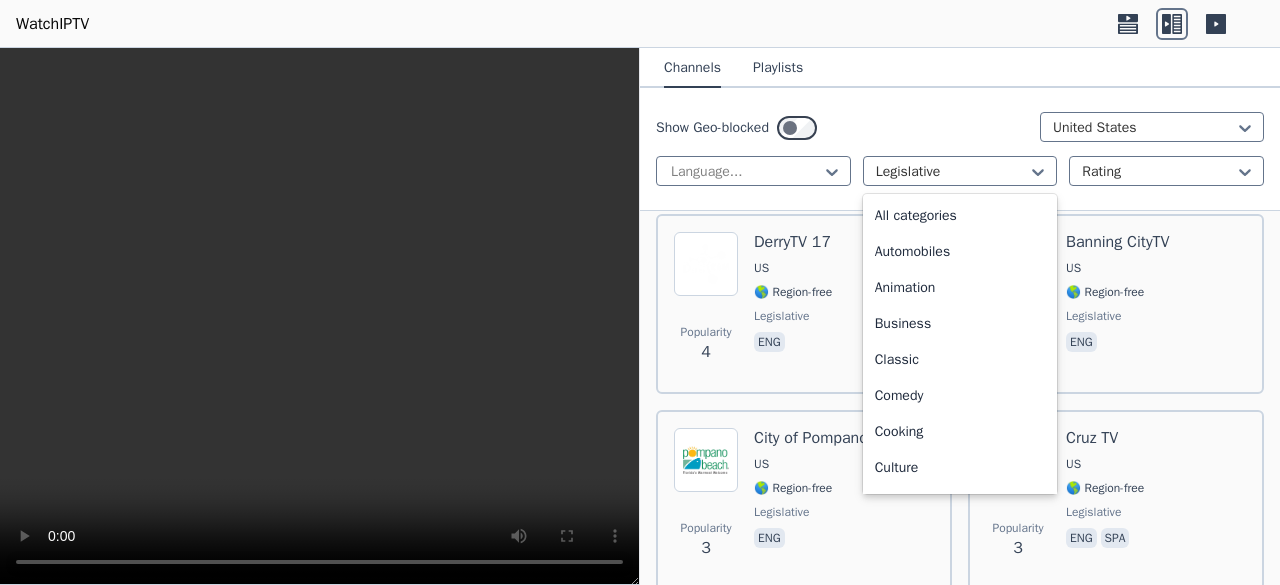 scroll, scrollTop: 220, scrollLeft: 0, axis: vertical 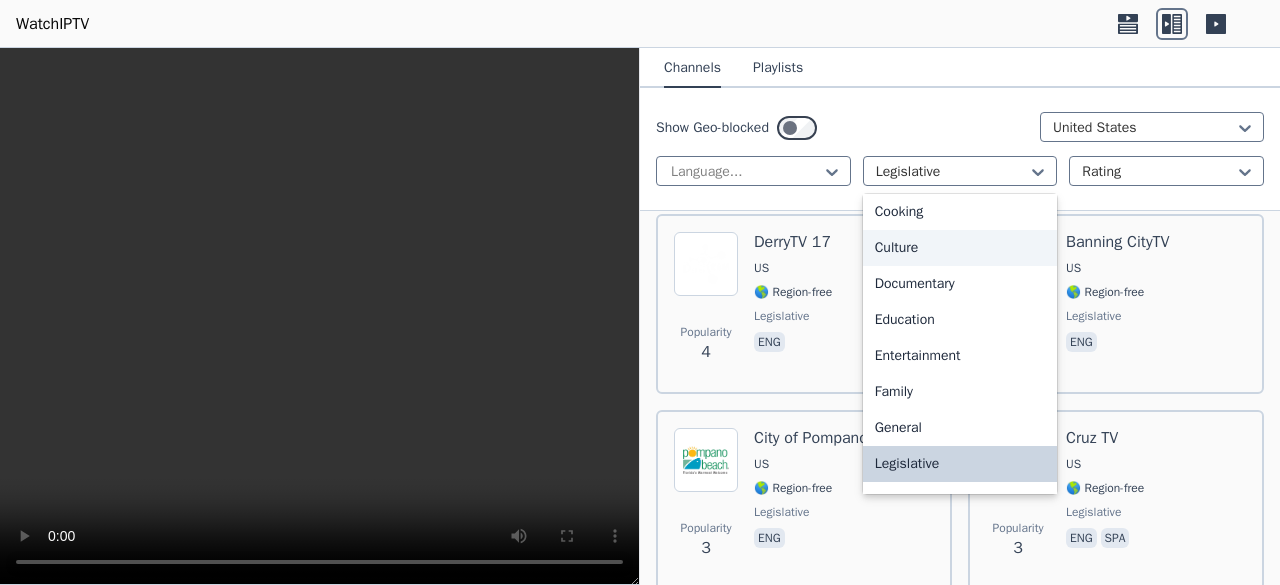 click on "Culture" at bounding box center [960, 248] 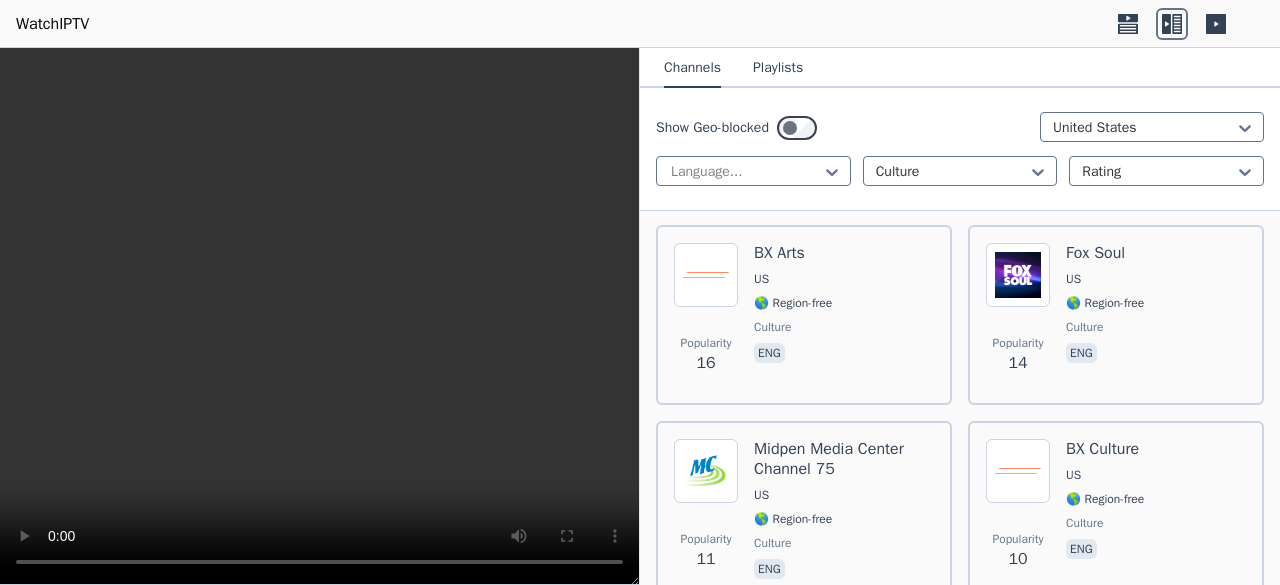 scroll, scrollTop: 804, scrollLeft: 0, axis: vertical 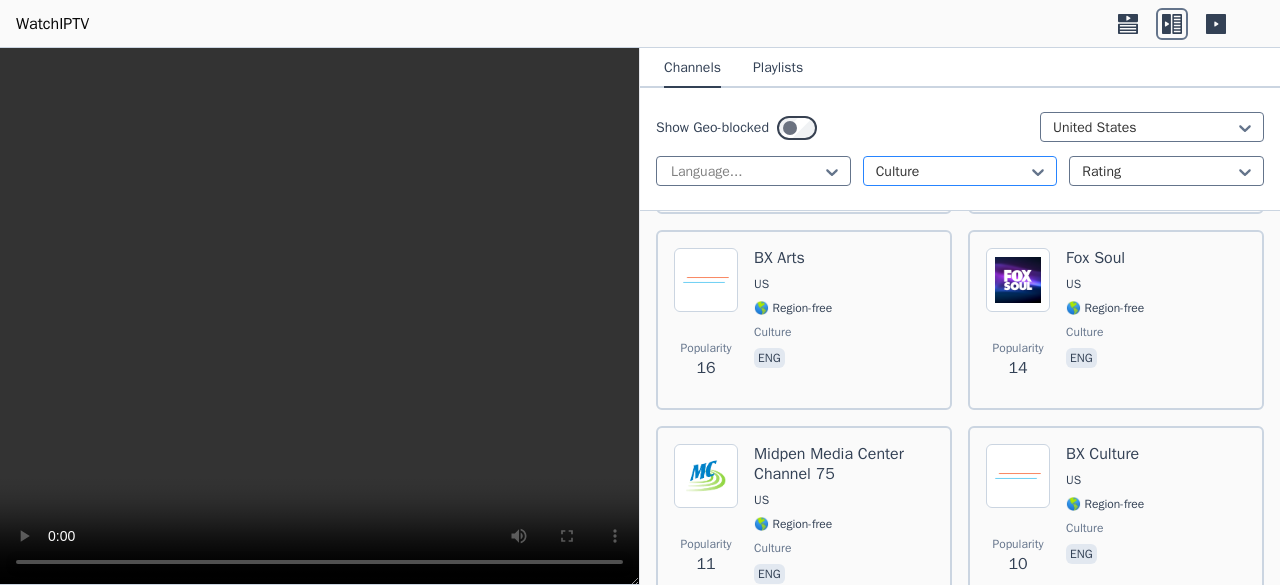 click on "Culture" at bounding box center [960, 171] 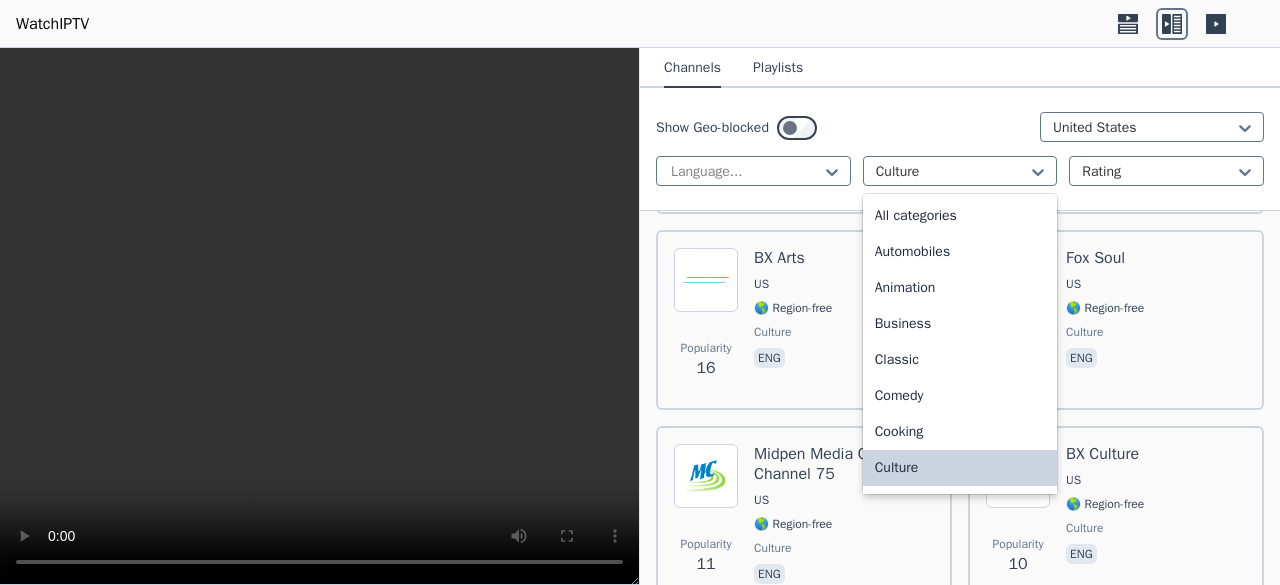 scroll, scrollTop: 4, scrollLeft: 0, axis: vertical 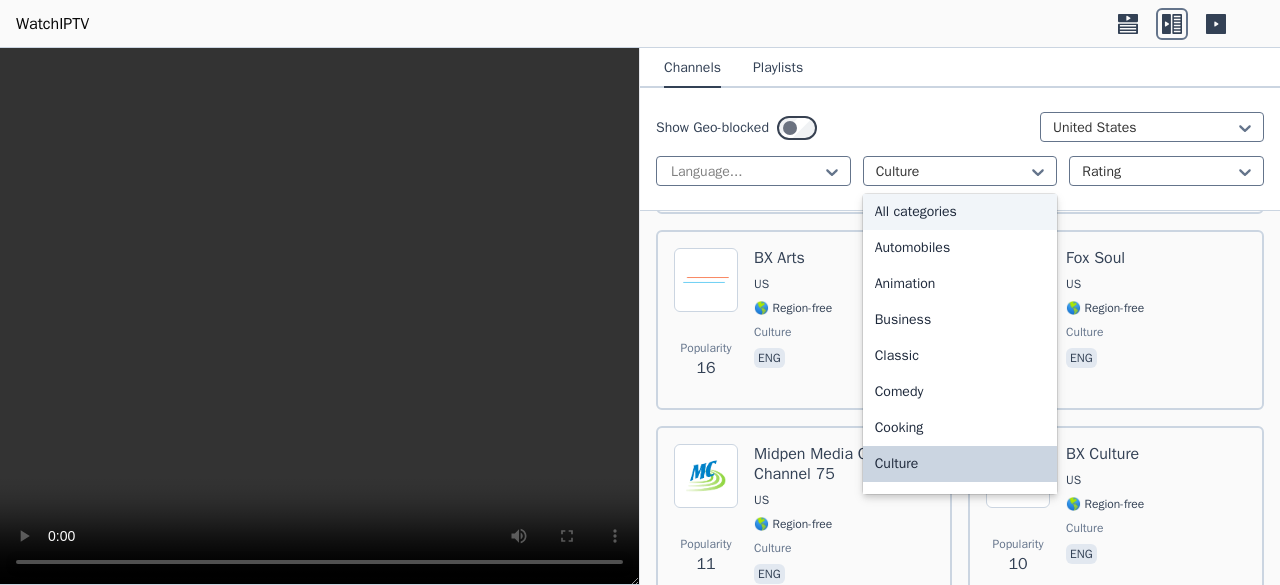 click on "All categories" at bounding box center [960, 212] 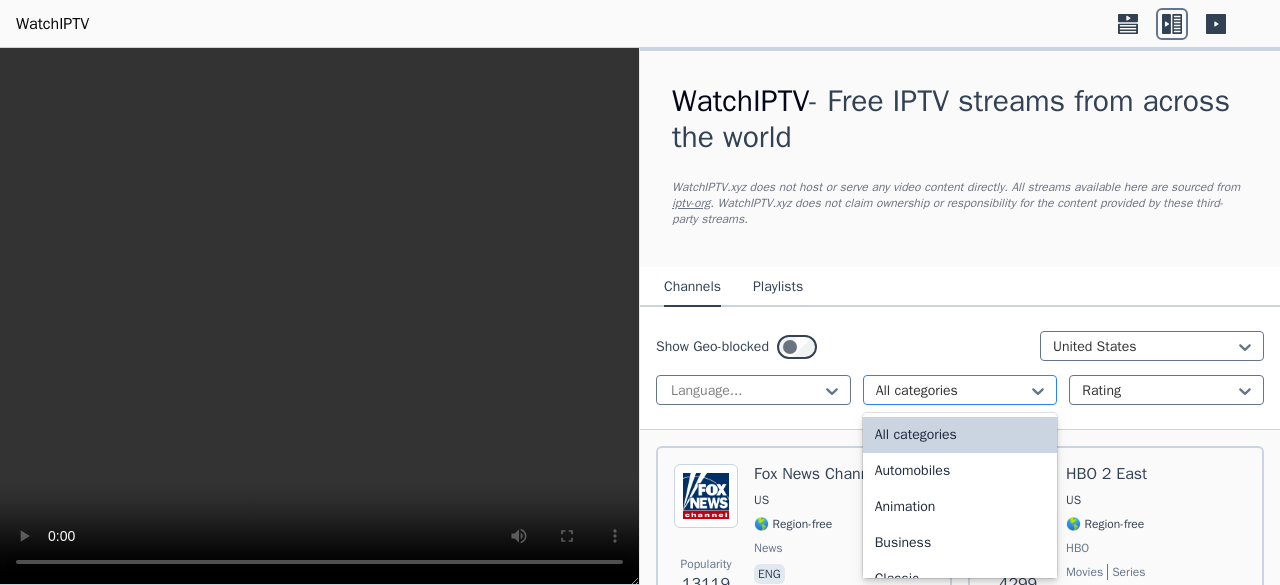 click at bounding box center [952, 391] 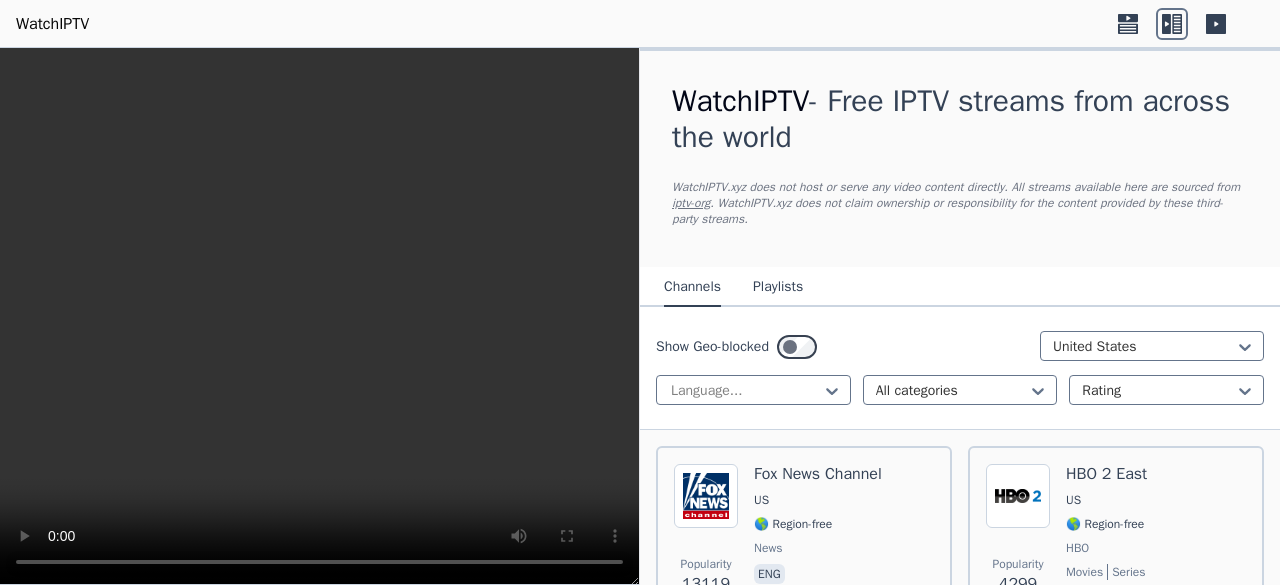 click on "Playlists" at bounding box center [778, 288] 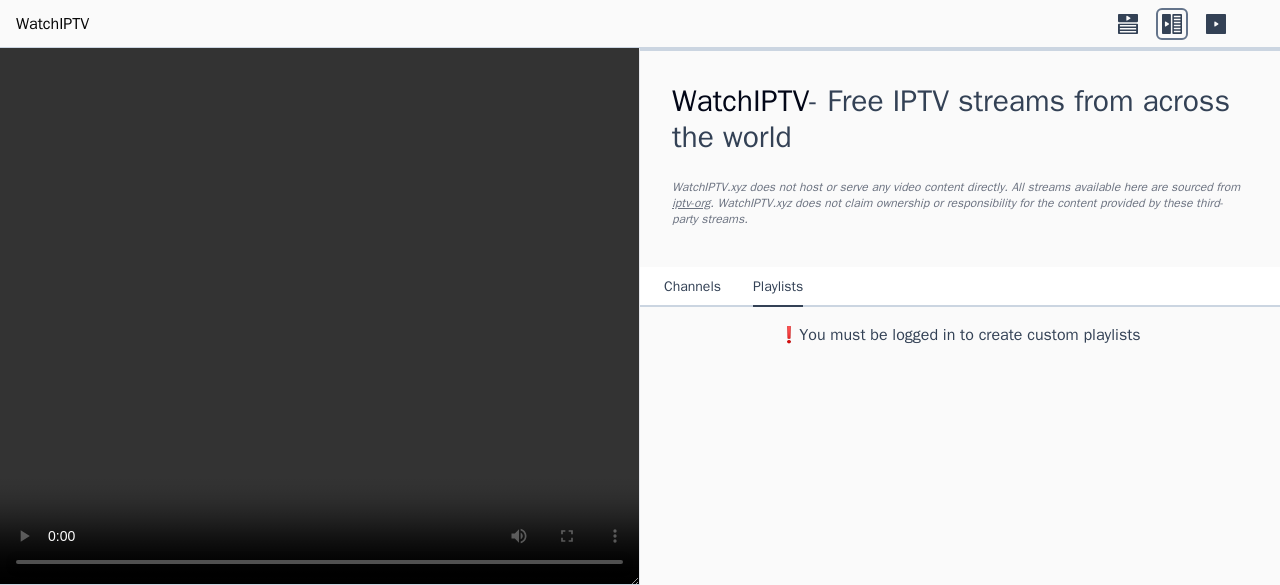 click on "Channels" at bounding box center (692, 288) 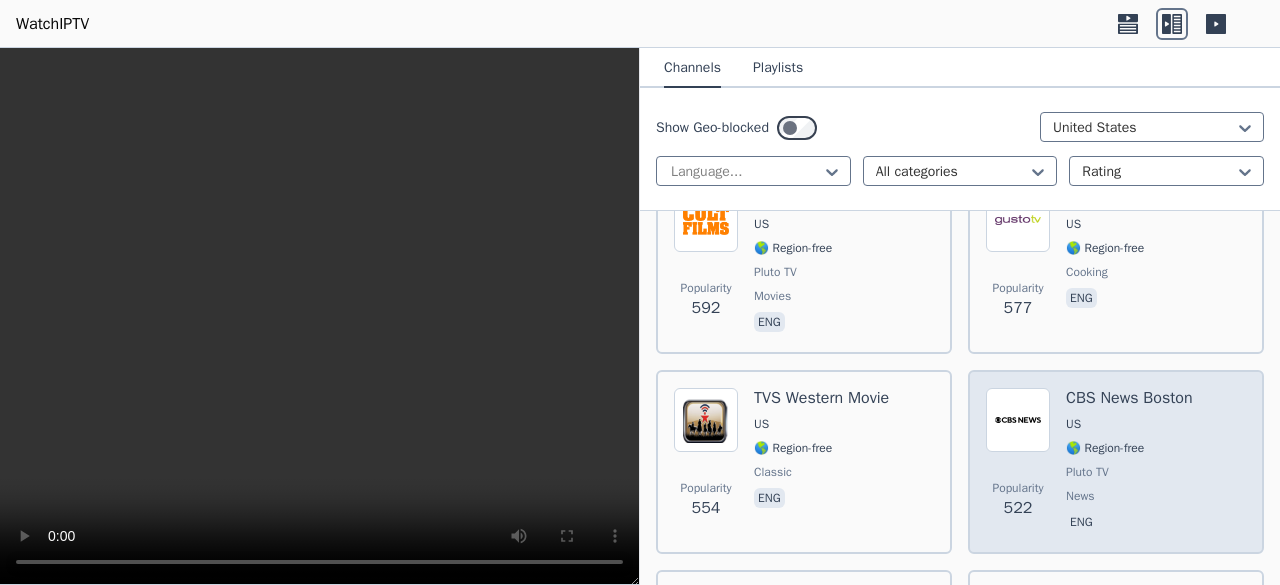scroll, scrollTop: 3900, scrollLeft: 0, axis: vertical 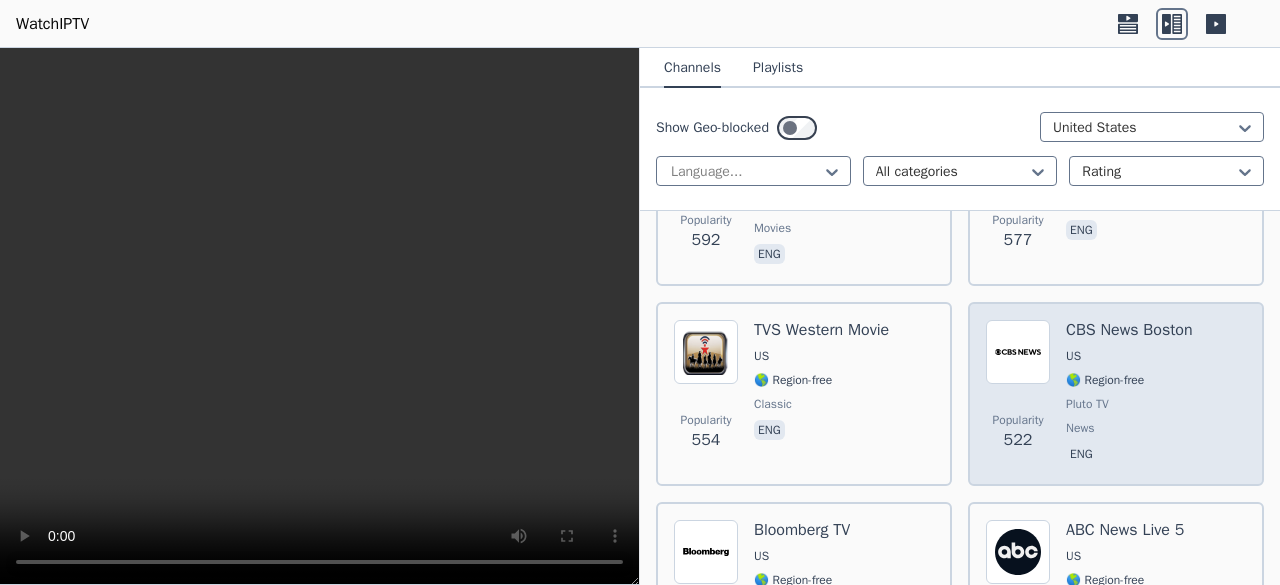type 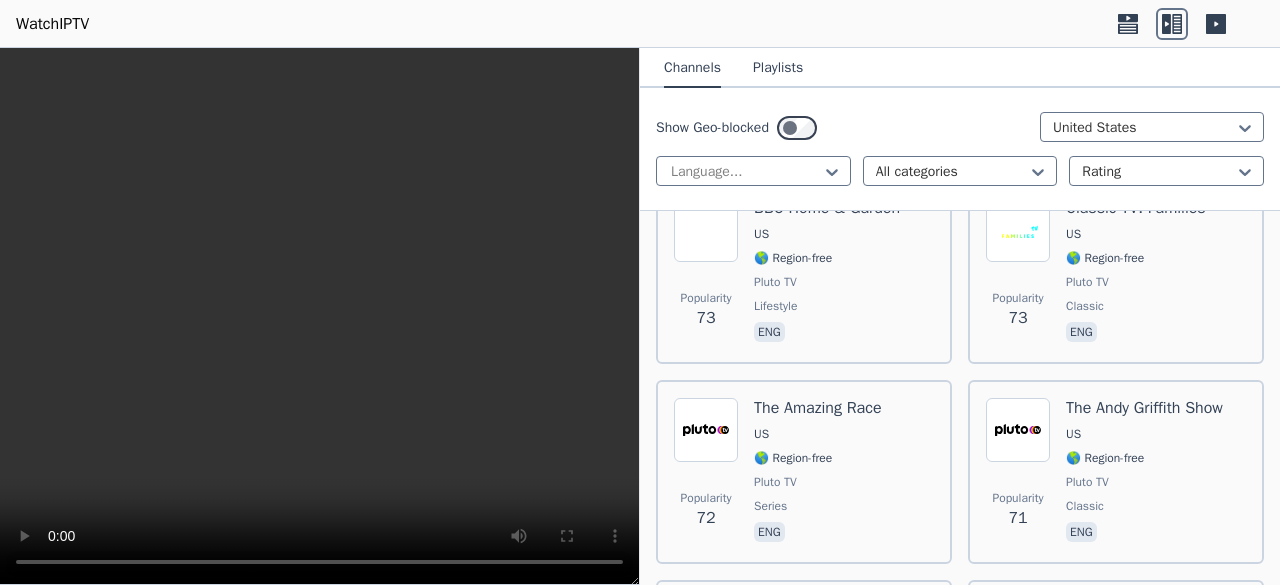 scroll, scrollTop: 23508, scrollLeft: 0, axis: vertical 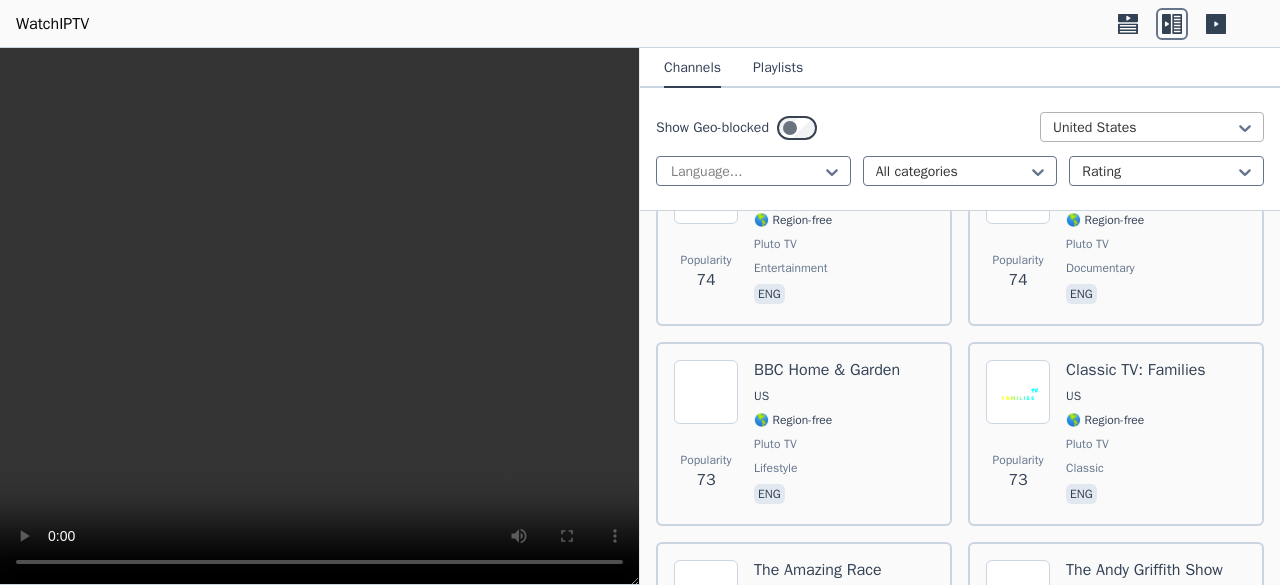 click on "United States" at bounding box center (1152, 127) 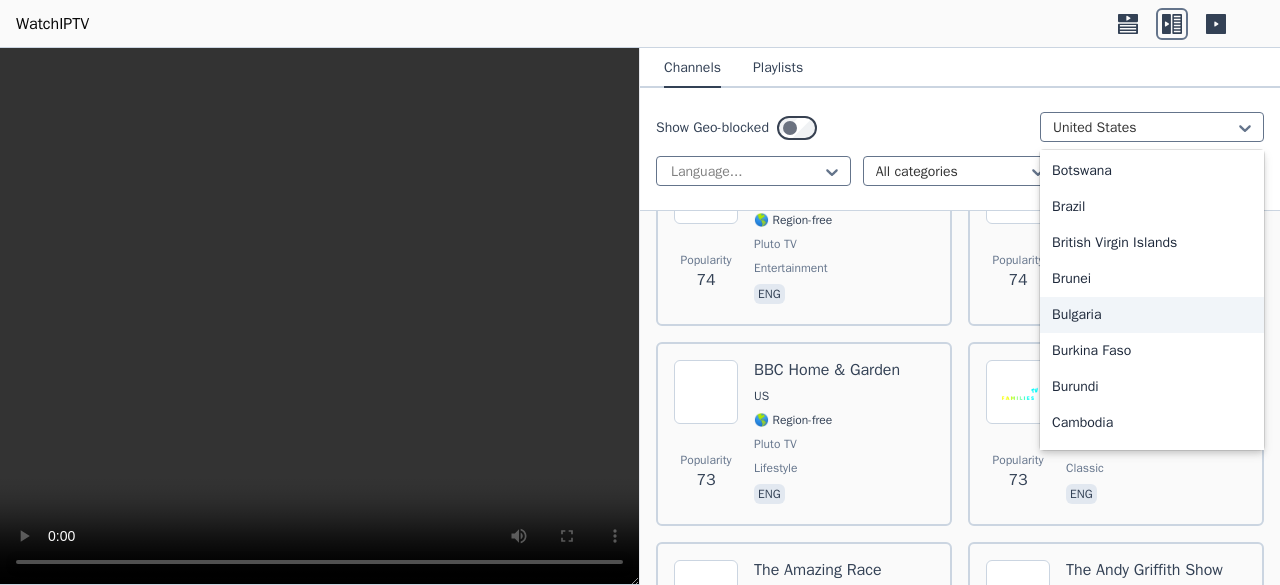 scroll, scrollTop: 1000, scrollLeft: 0, axis: vertical 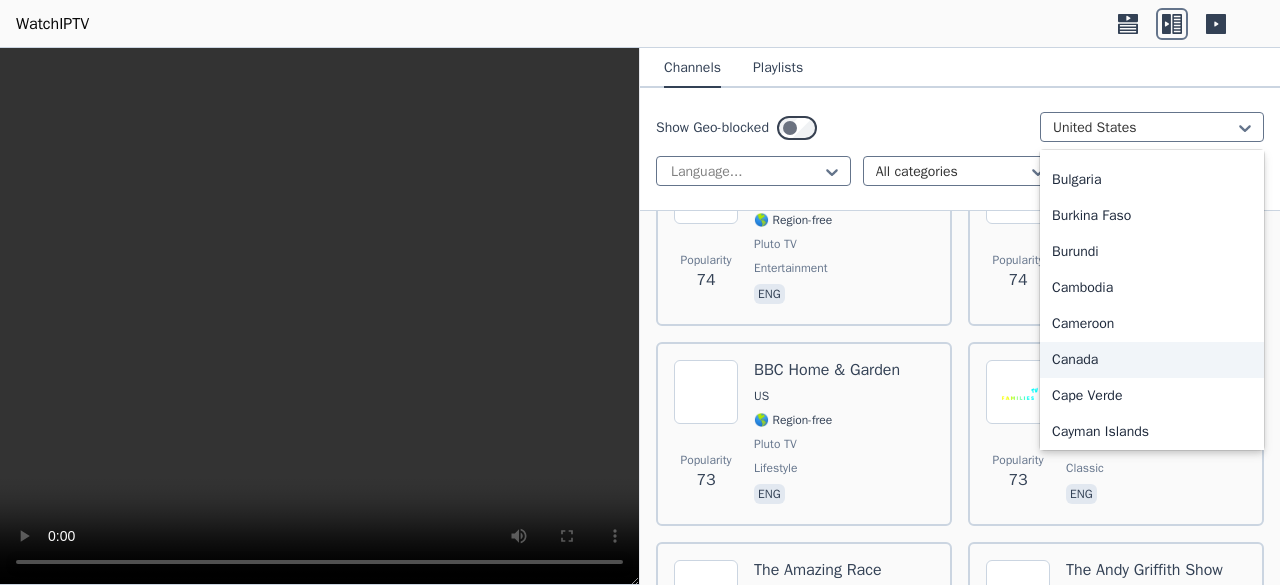 click on "Canada" at bounding box center [1152, 360] 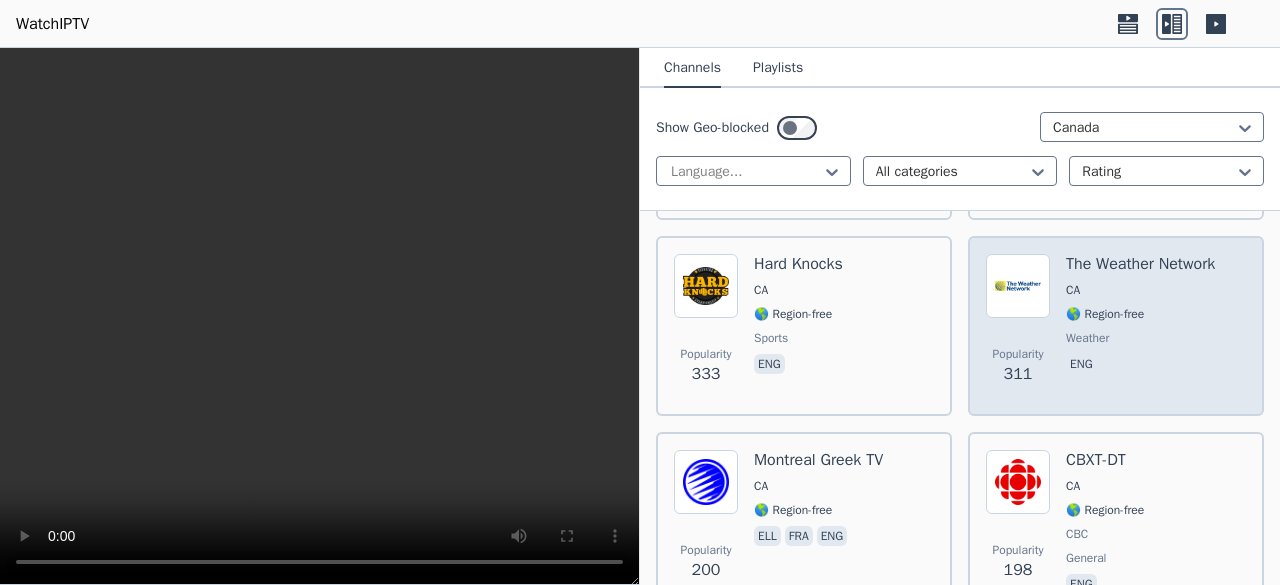 scroll, scrollTop: 900, scrollLeft: 0, axis: vertical 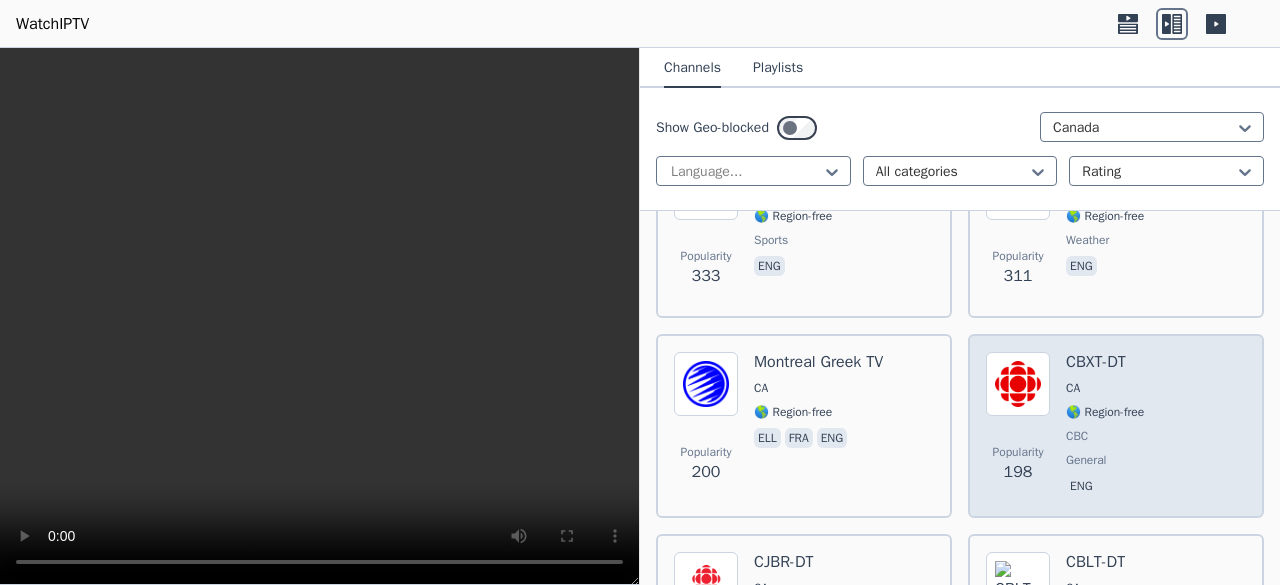 click on "Popularity 198 CBXT-DT CA 🌎 Region-free CBC general eng" at bounding box center [1116, 426] 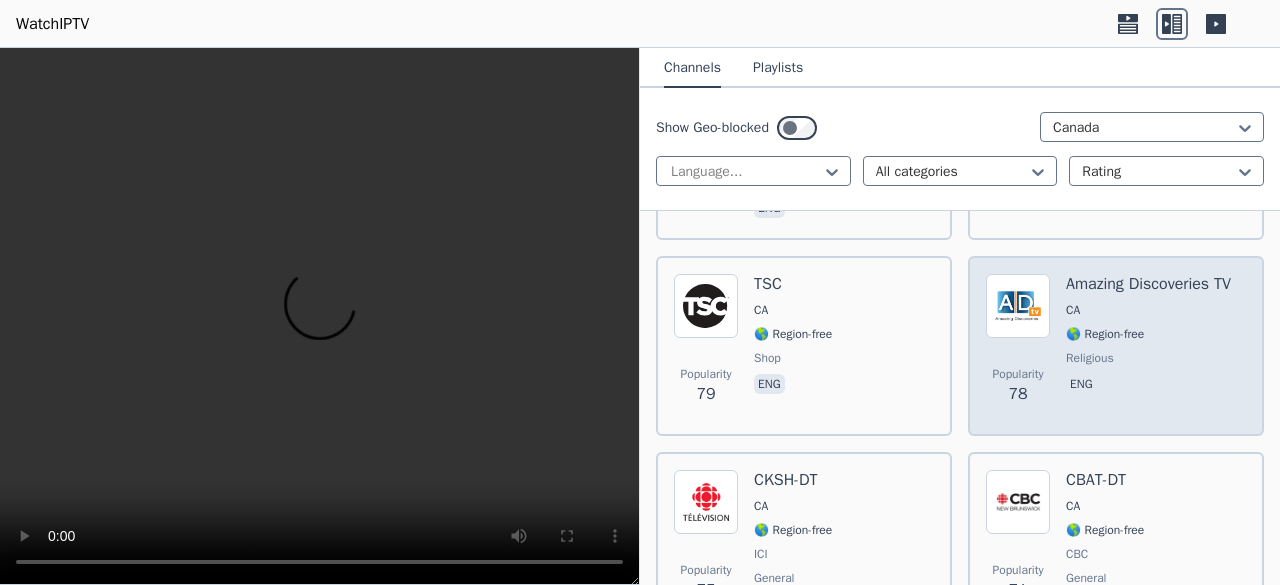 scroll, scrollTop: 2800, scrollLeft: 0, axis: vertical 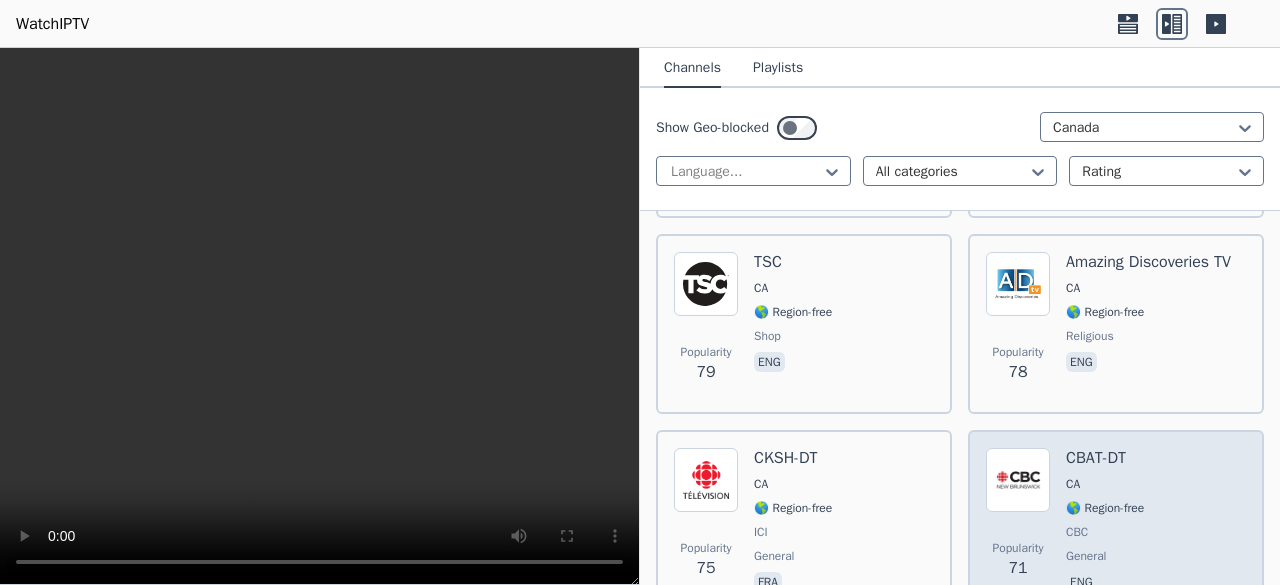 click on "CA" at bounding box center (1073, 484) 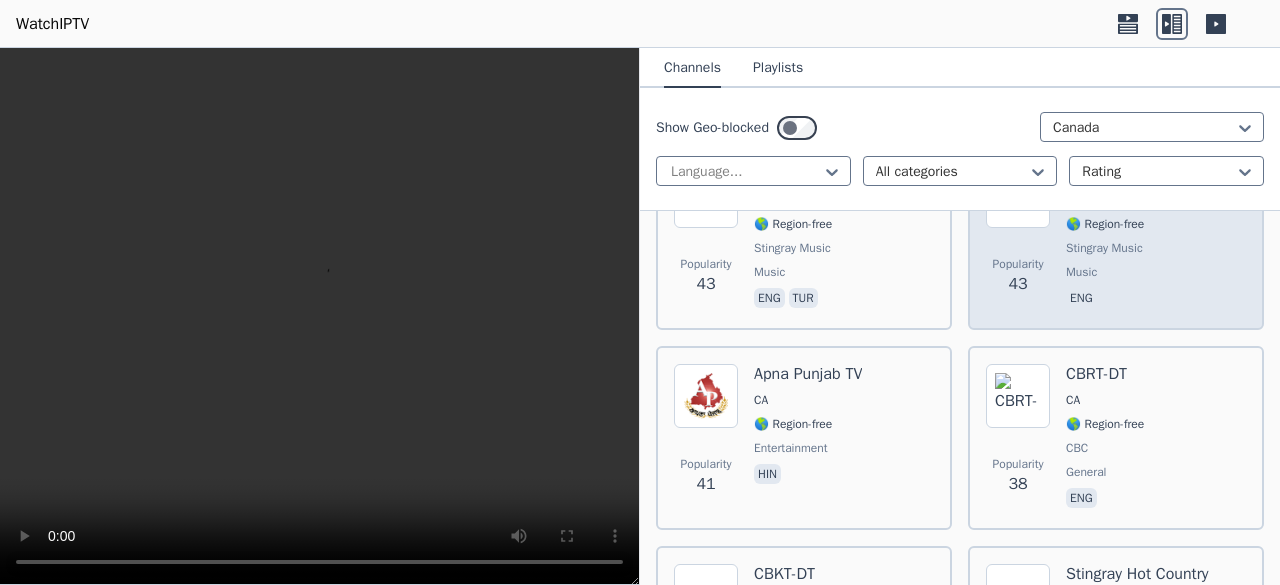scroll, scrollTop: 6300, scrollLeft: 0, axis: vertical 